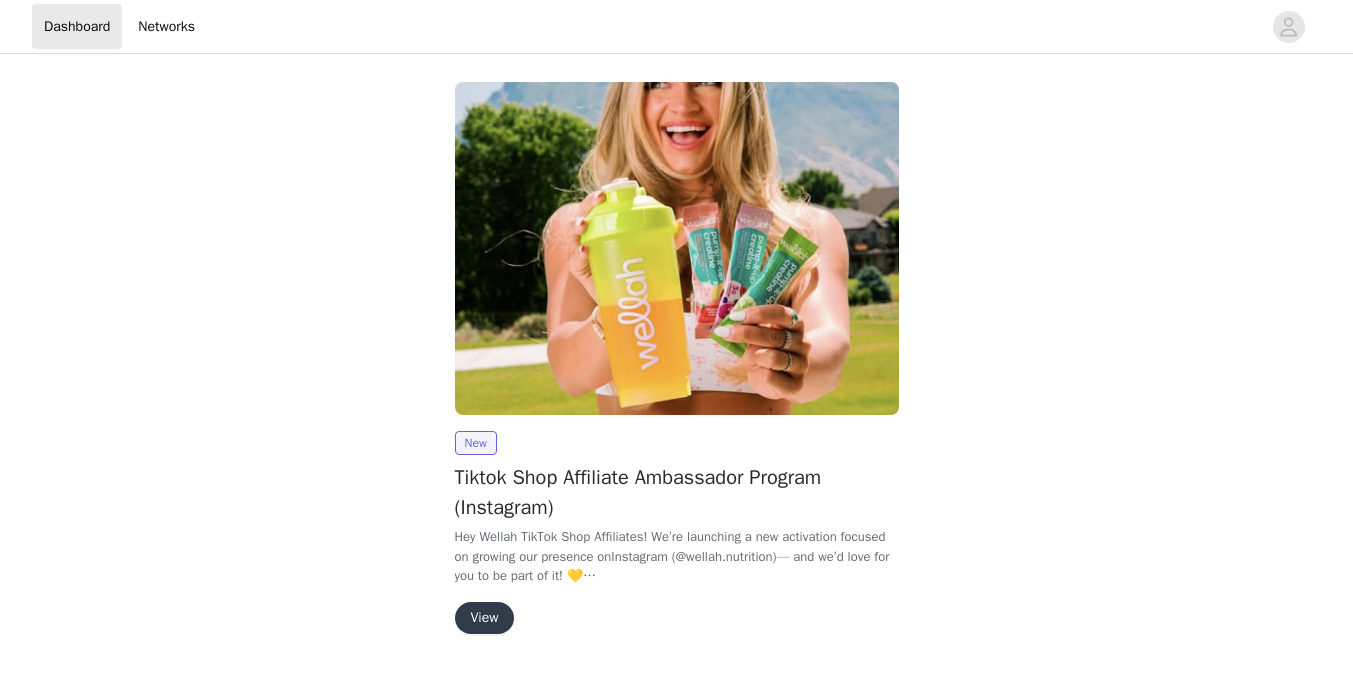 scroll, scrollTop: 0, scrollLeft: 0, axis: both 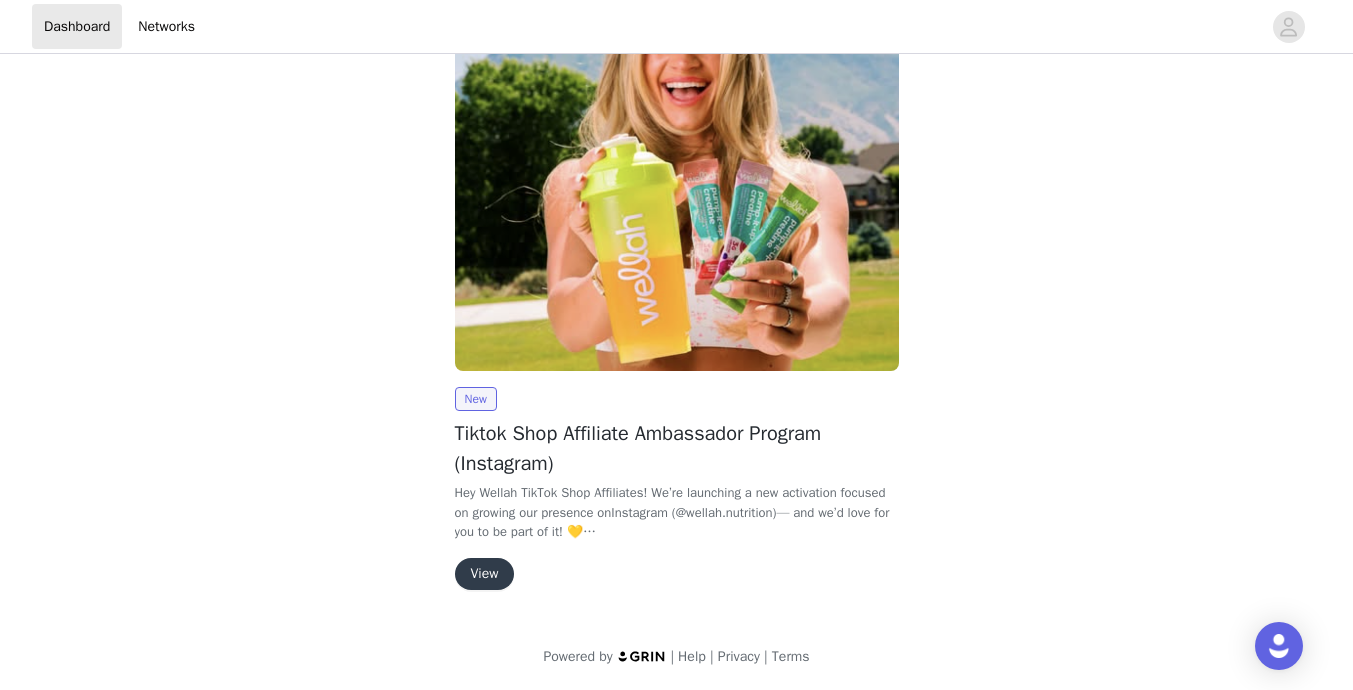 click on "View" at bounding box center (485, 574) 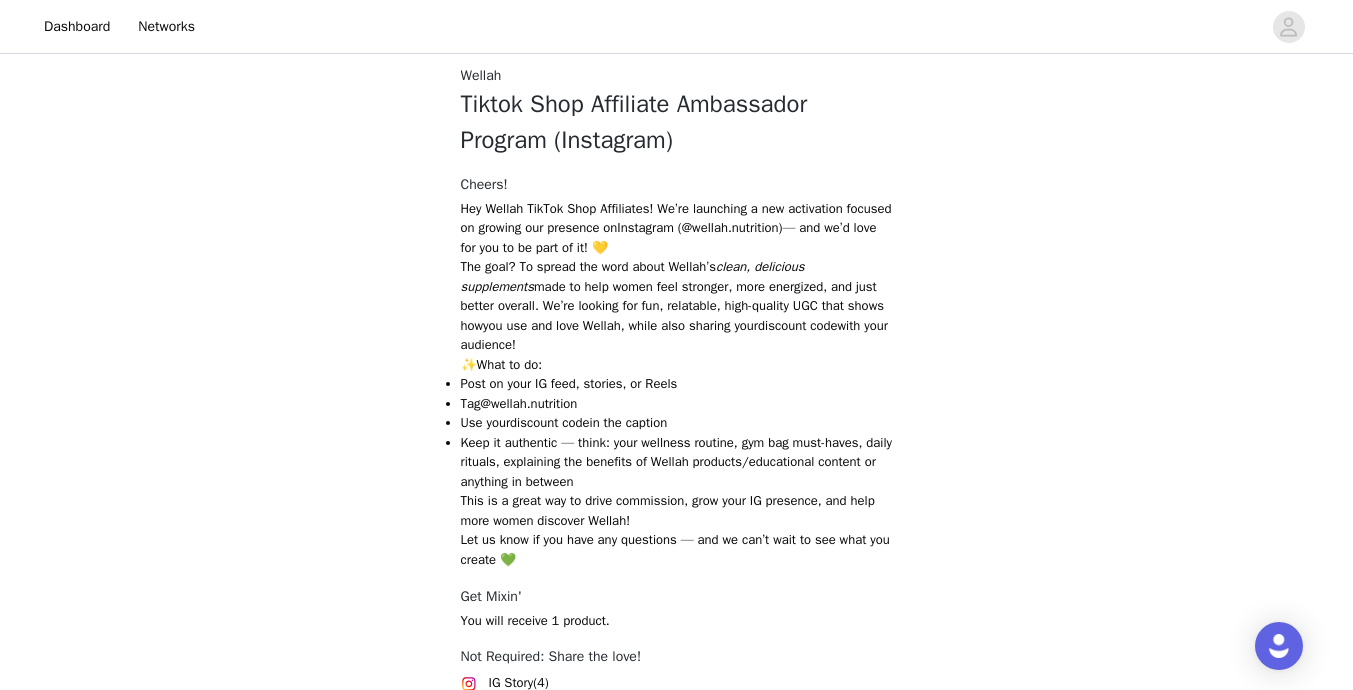 scroll, scrollTop: 794, scrollLeft: 0, axis: vertical 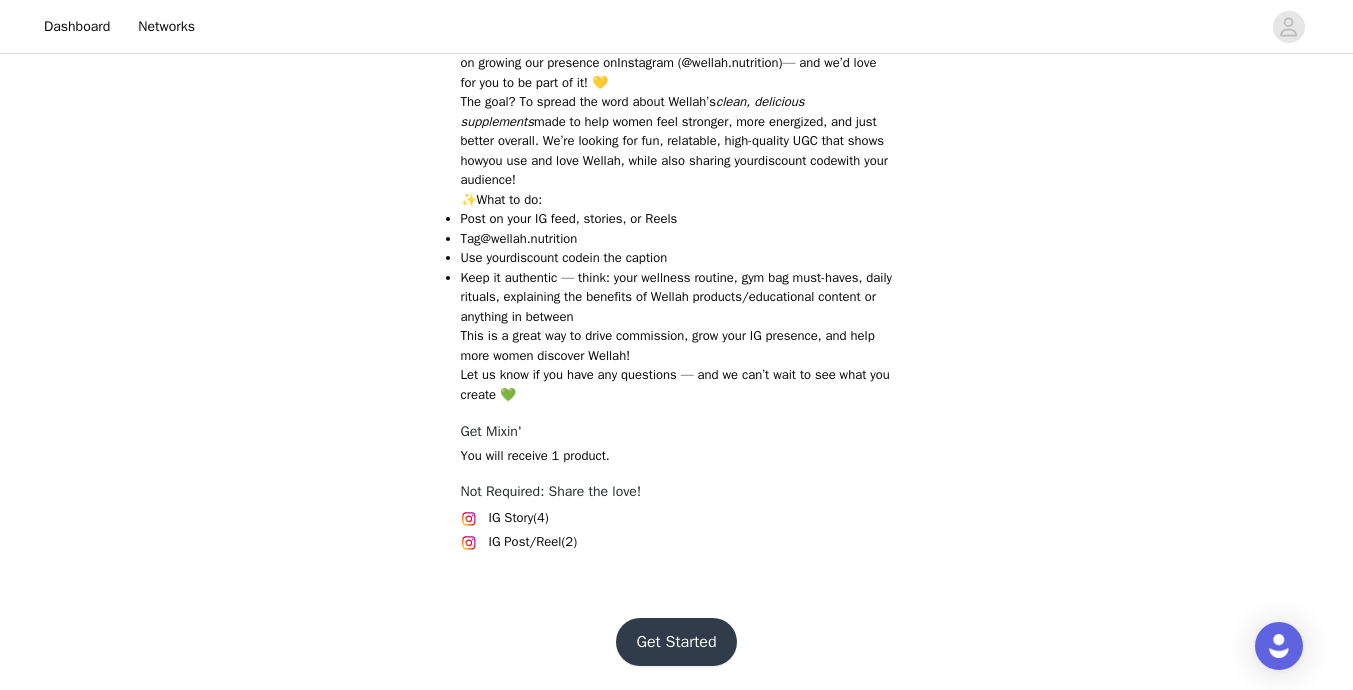 click on "Get Started" at bounding box center (676, 642) 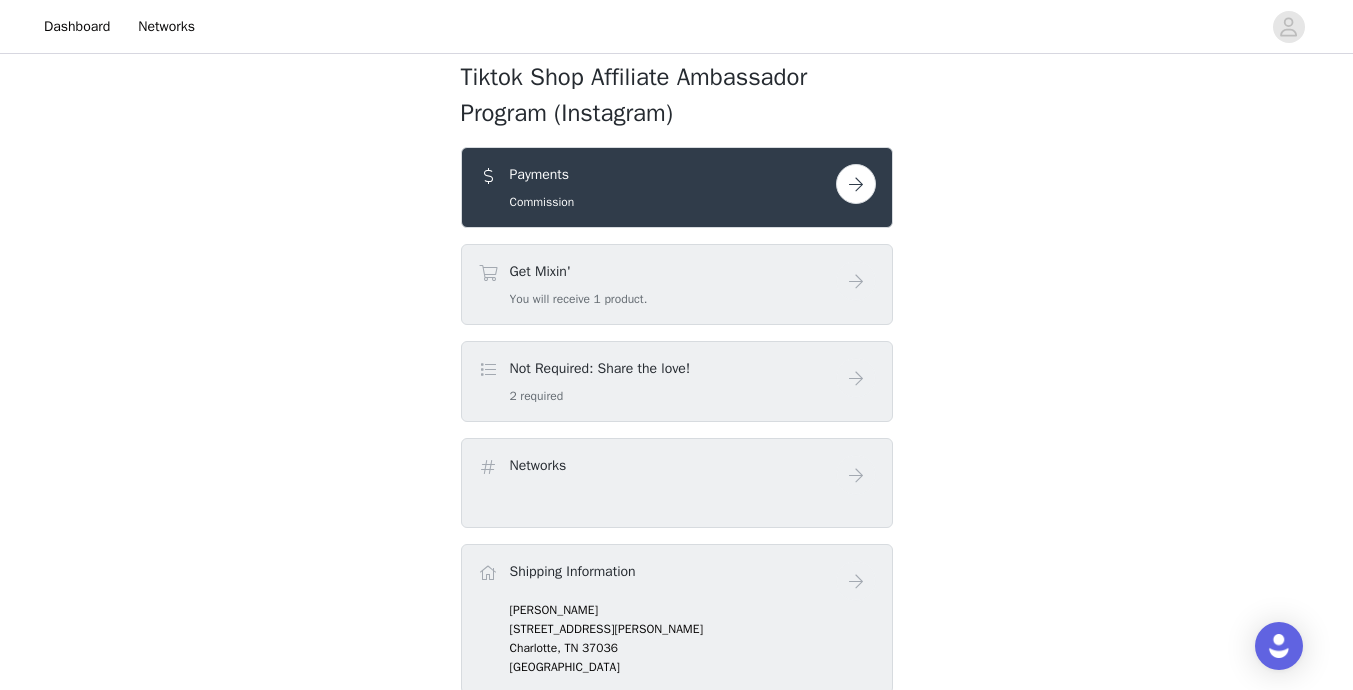 scroll, scrollTop: 590, scrollLeft: 0, axis: vertical 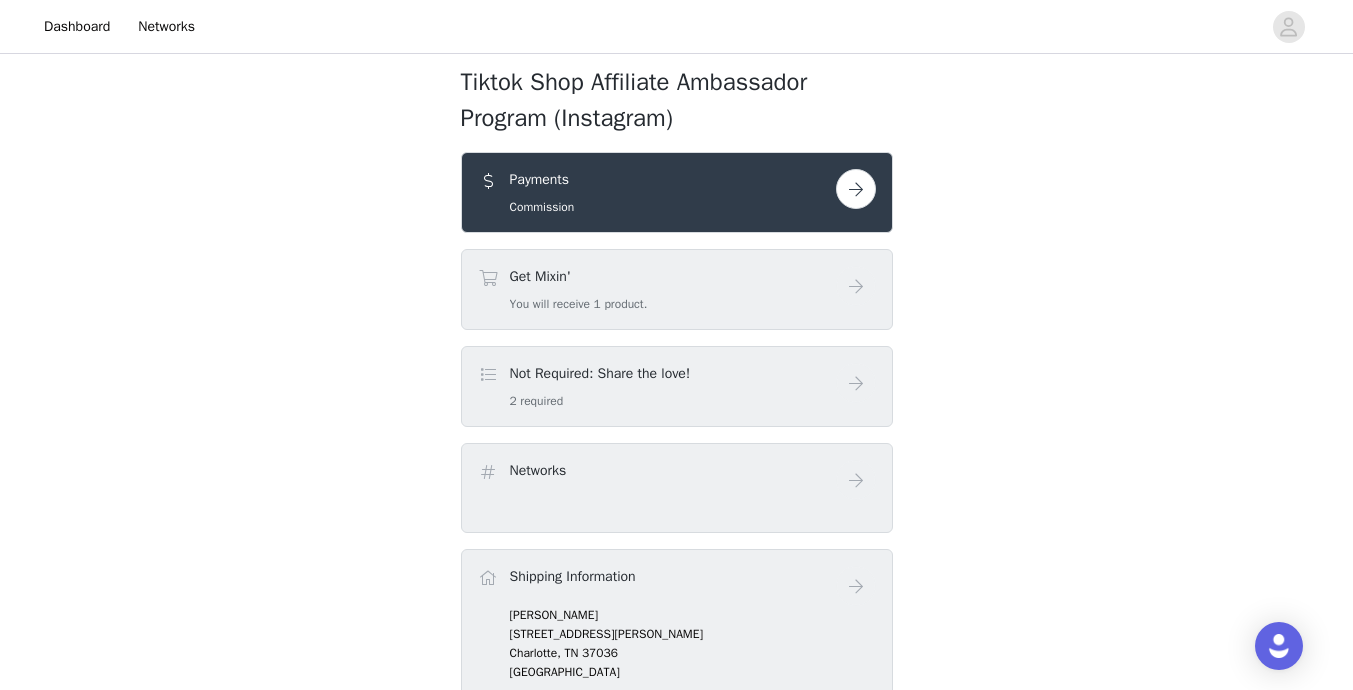 click at bounding box center [856, 189] 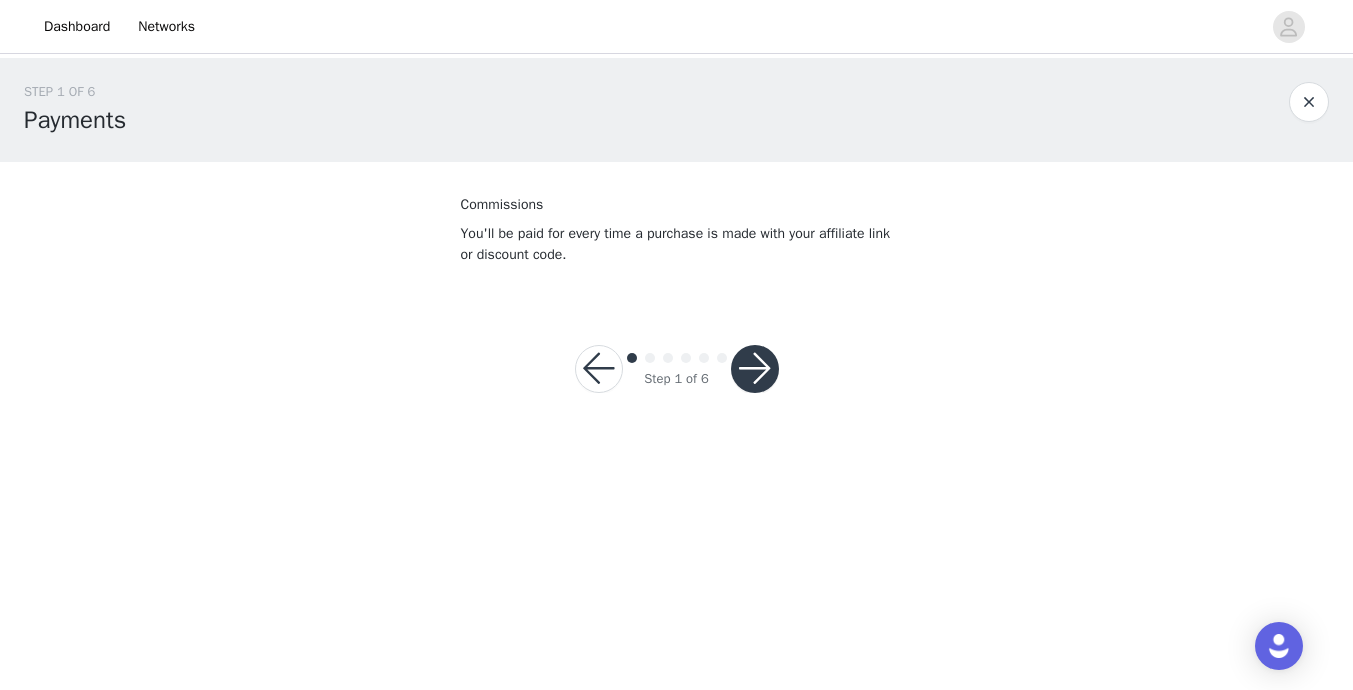 click at bounding box center (755, 369) 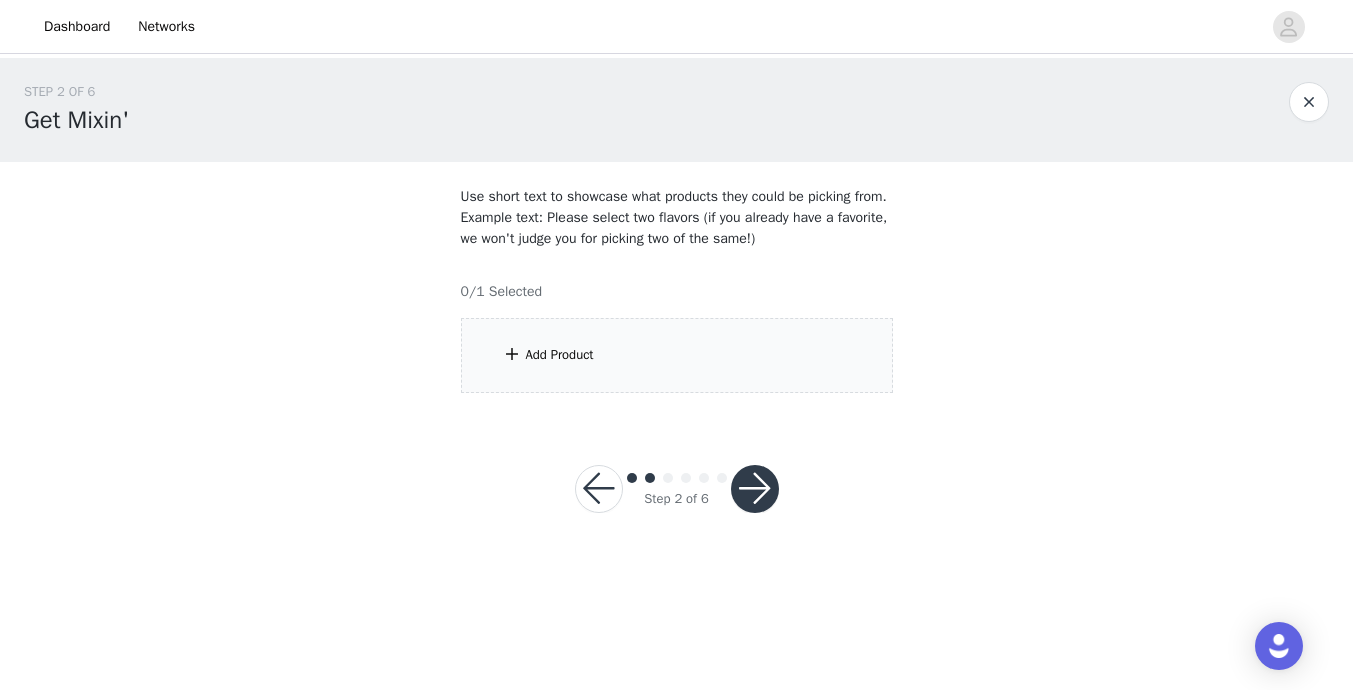 click on "Add Product" at bounding box center [560, 355] 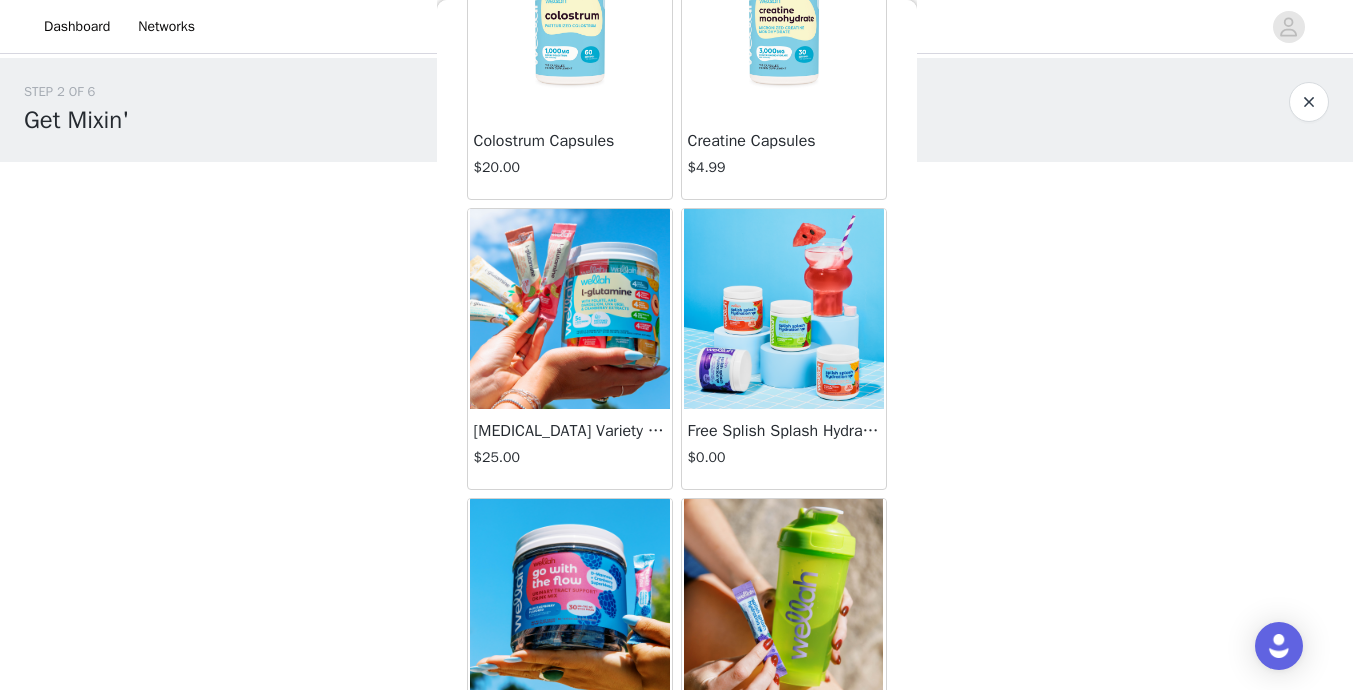 scroll, scrollTop: 2213, scrollLeft: 0, axis: vertical 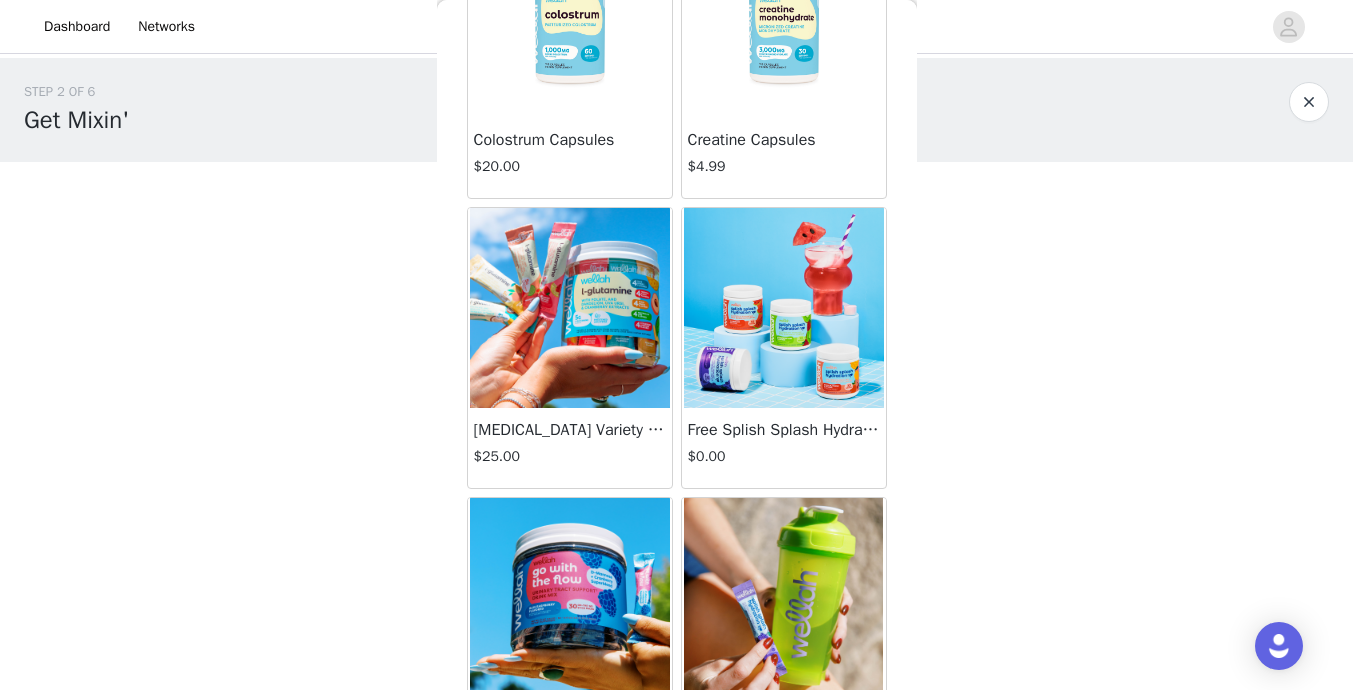 click at bounding box center (784, 308) 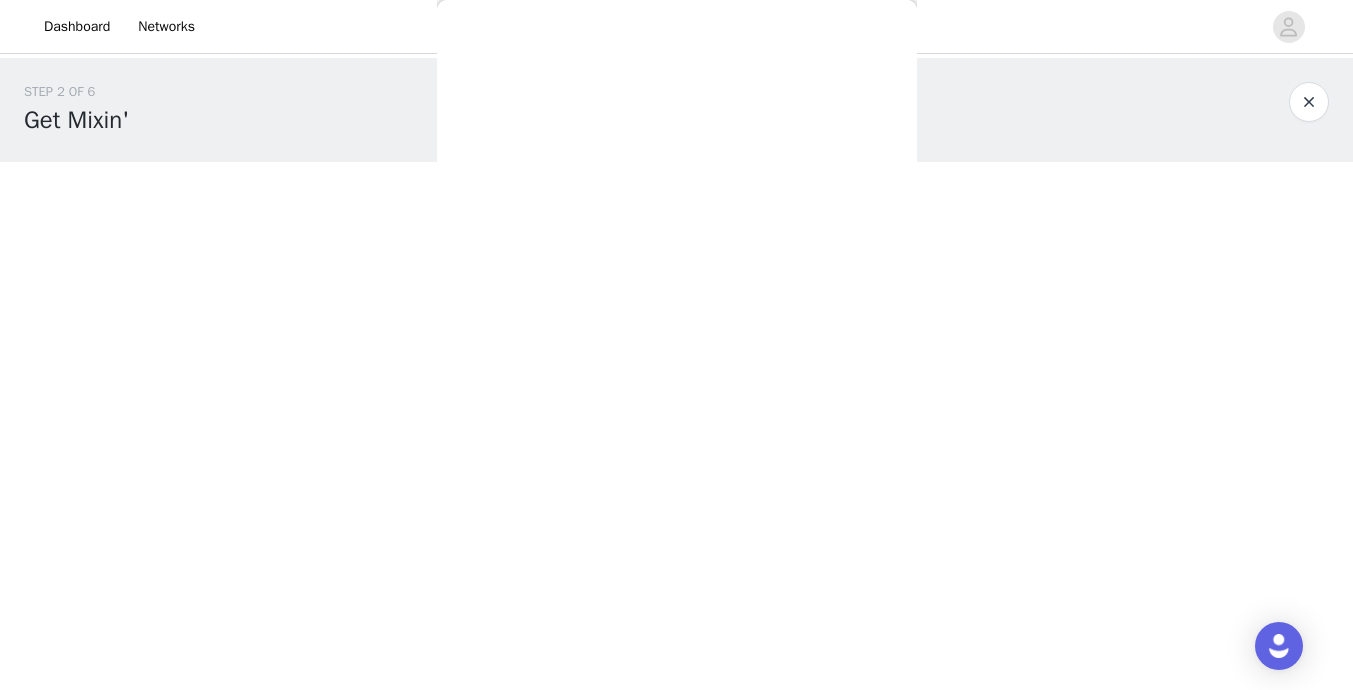scroll, scrollTop: 213, scrollLeft: 0, axis: vertical 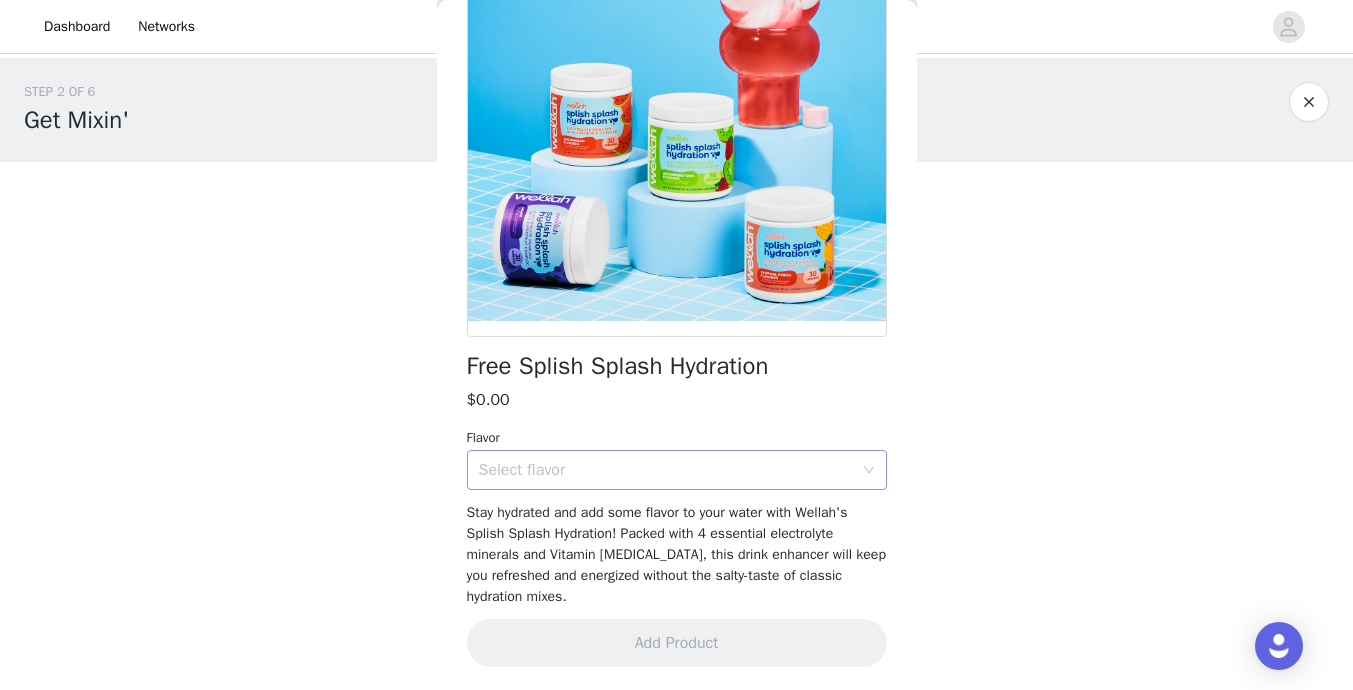 click on "Select flavor" at bounding box center (666, 470) 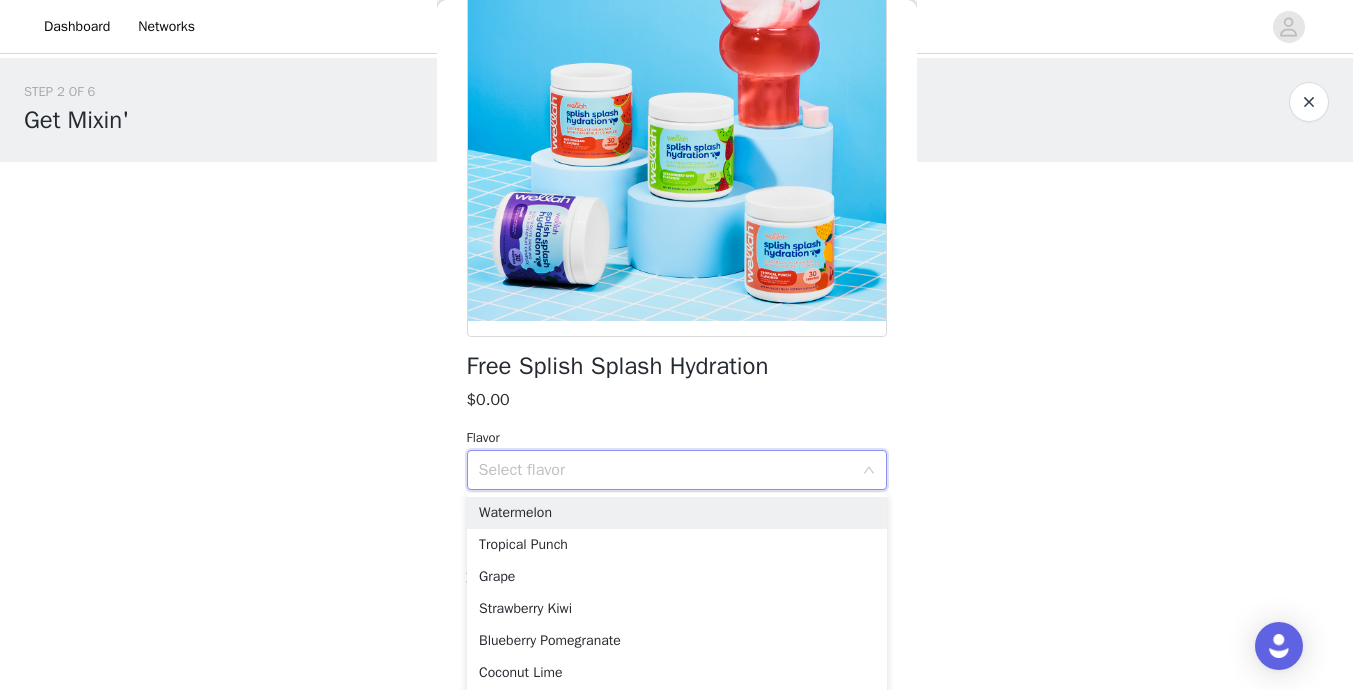 scroll, scrollTop: 53, scrollLeft: 0, axis: vertical 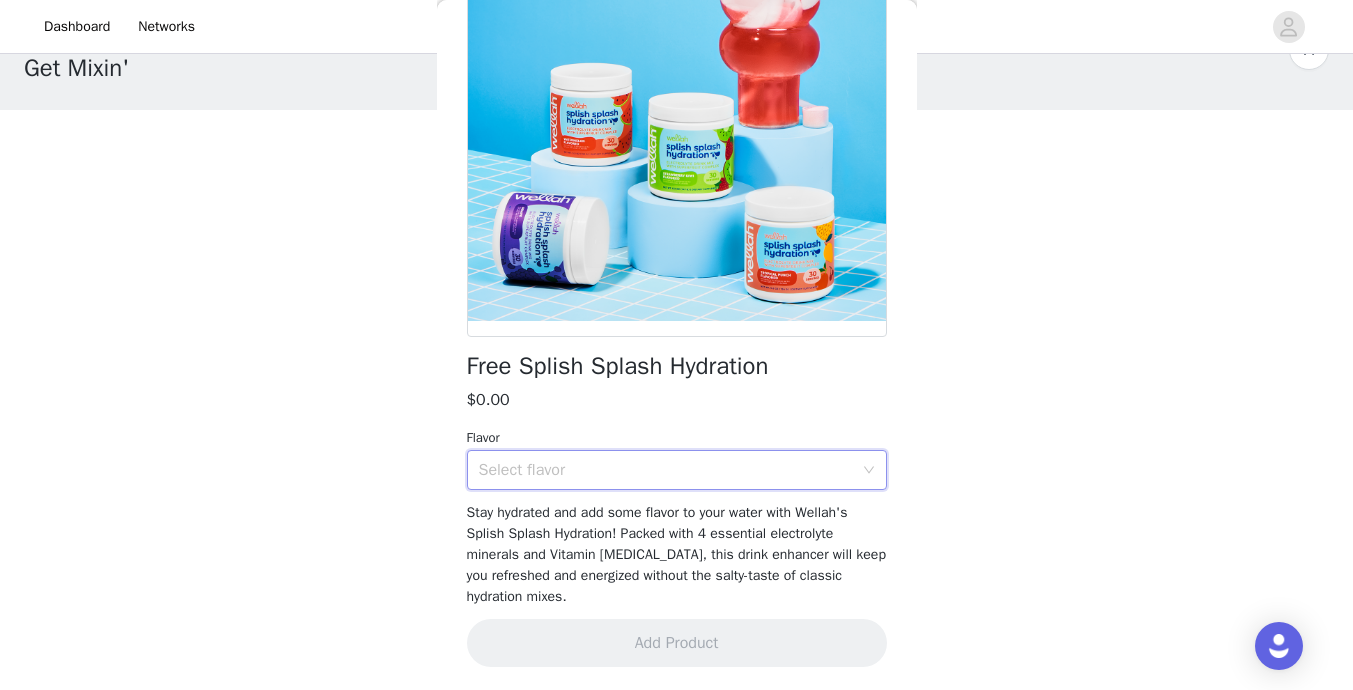click on "STEP 2 OF 6
Get Mixin'
Use short text to showcase what products they could be picking from. Example text: Please select two flavors (if you already have a favorite, we won't judge you for picking two of the same!)       0/1 Selected           Add Product       Back     Free Splish Splash Hydration       $0.00         Flavor   Select flavor   Stay hydrated and add some flavor to your water with Wellah's Splish Splash Hydration! Packed with 4 essential electrolyte minerals and Vitamin [MEDICAL_DATA], this drink enhancer will keep you refreshed and energized without the salty-taste of classic hydration mixes.    Add Product
Step 2 of 6" at bounding box center [676, 257] 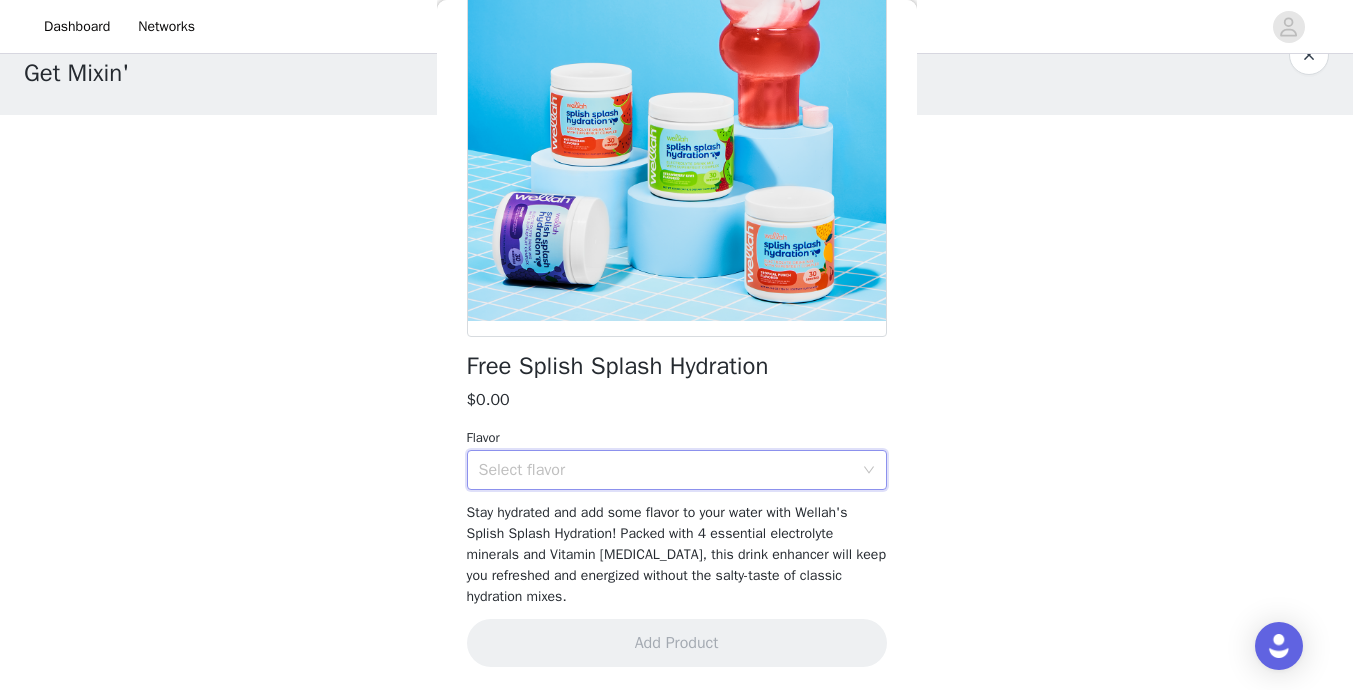 scroll, scrollTop: 0, scrollLeft: 0, axis: both 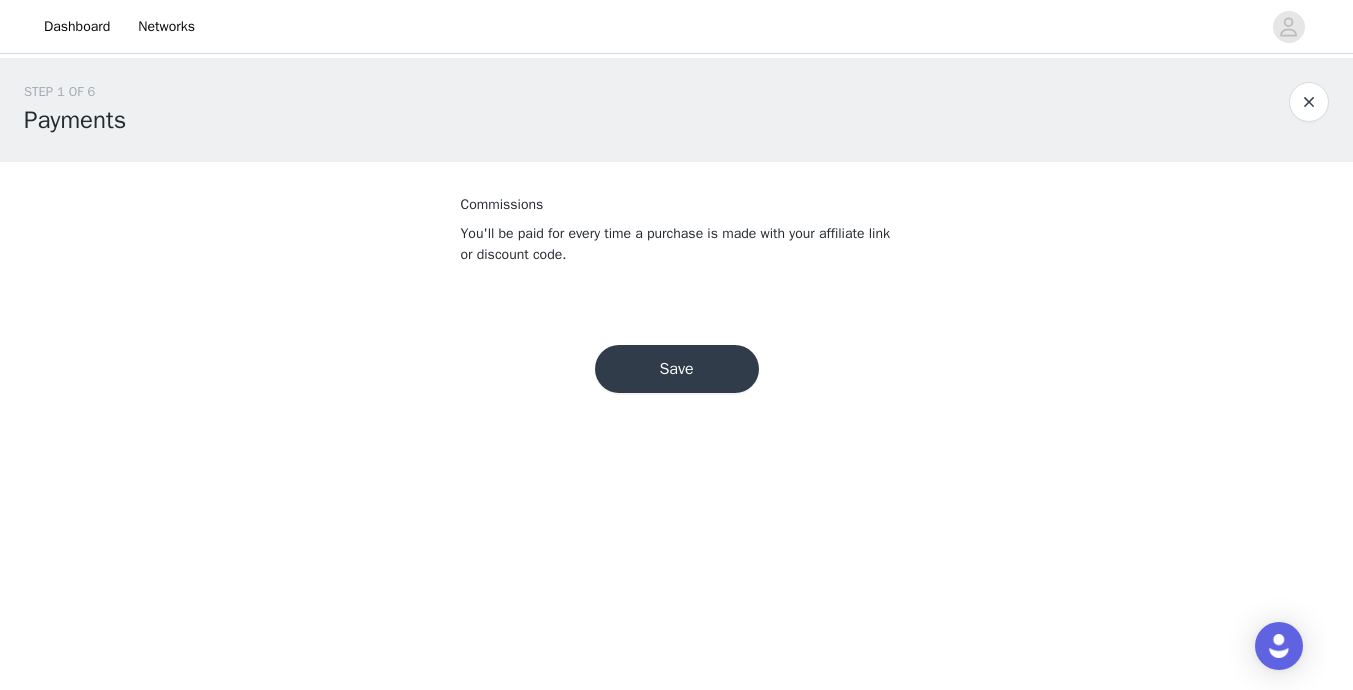 click on "Save" at bounding box center [677, 369] 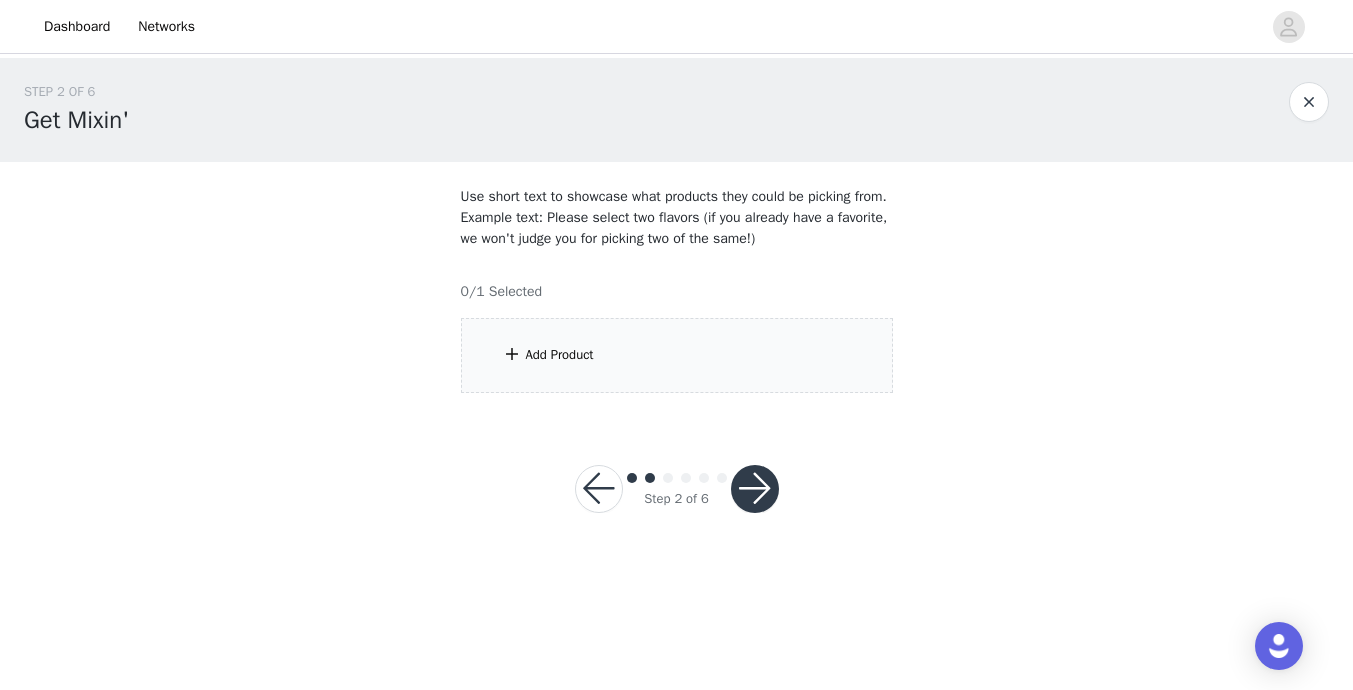 click on "Add Product" at bounding box center (677, 355) 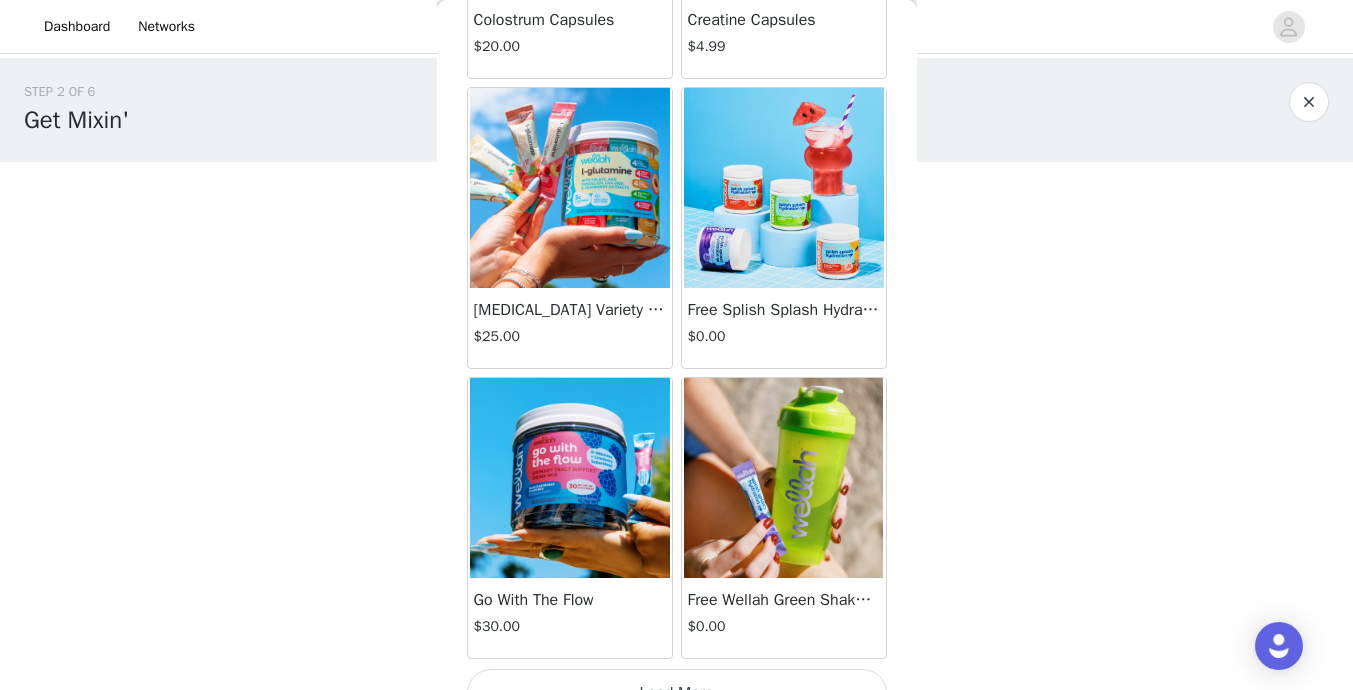 scroll, scrollTop: 2370, scrollLeft: 0, axis: vertical 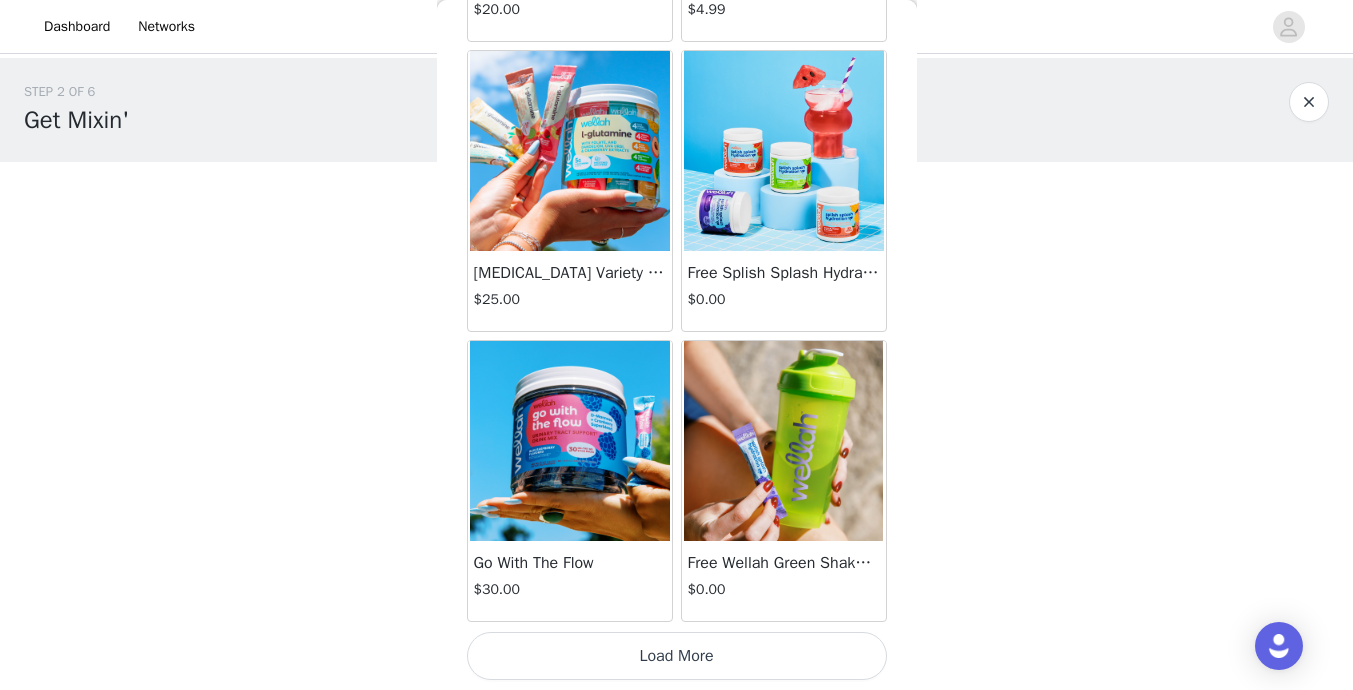 click on "Load More" at bounding box center (677, 656) 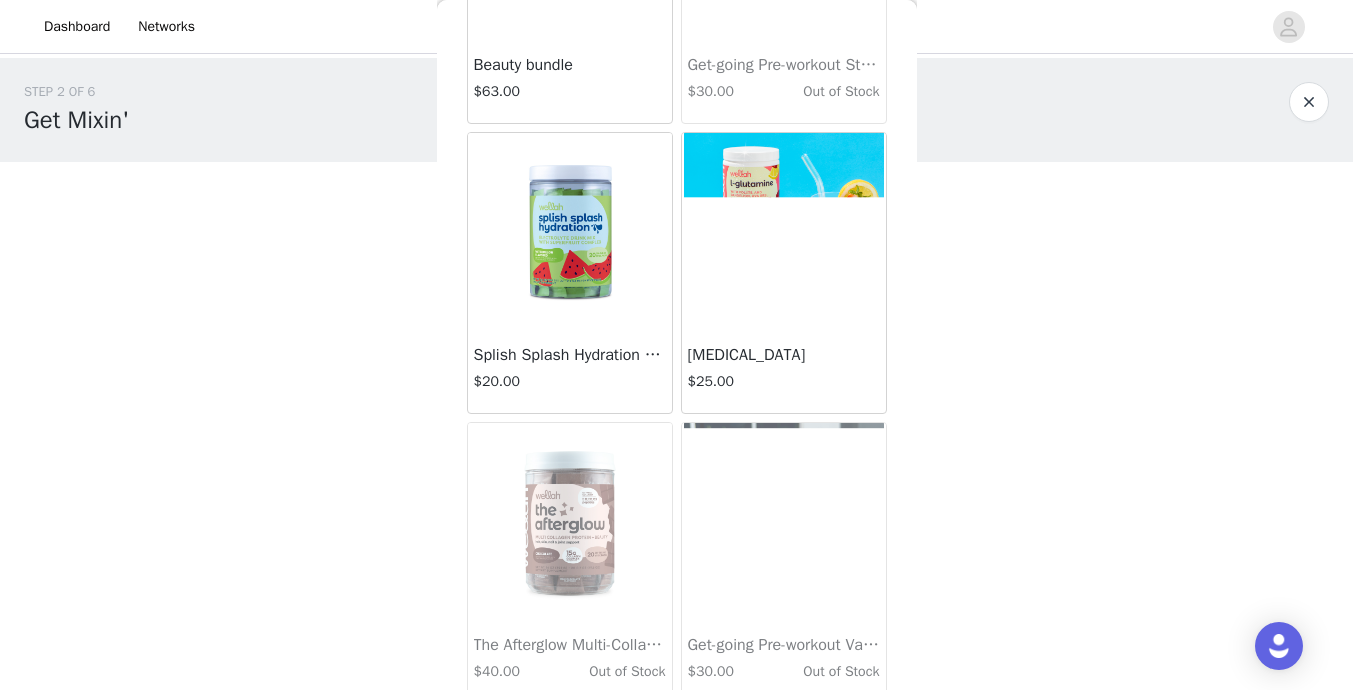 scroll, scrollTop: 5270, scrollLeft: 0, axis: vertical 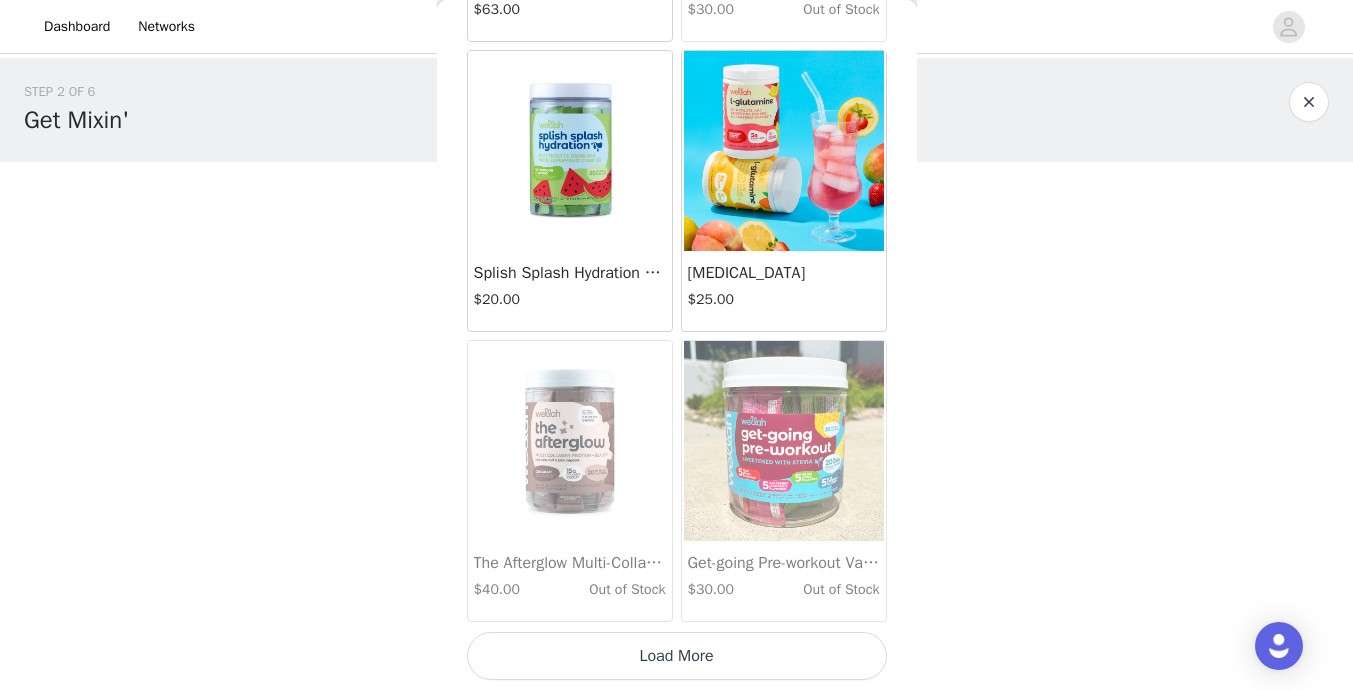 click on "Load More" at bounding box center (677, 656) 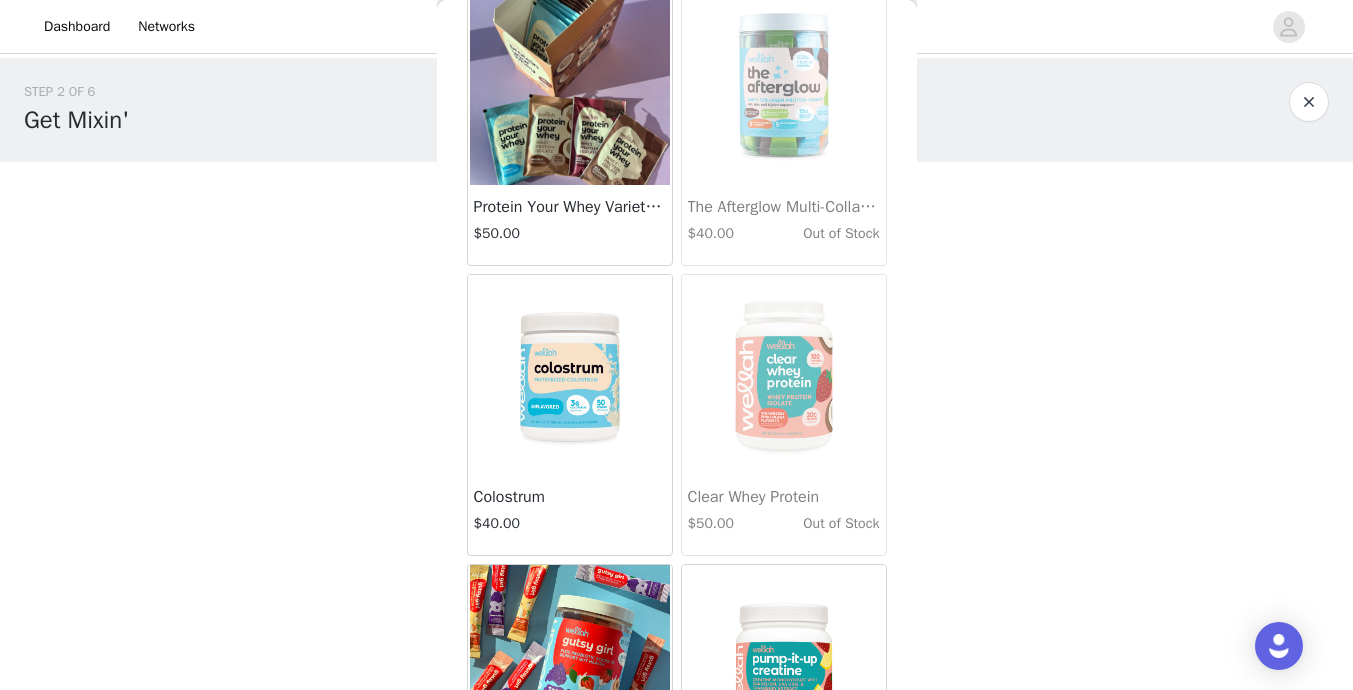 scroll, scrollTop: 0, scrollLeft: 0, axis: both 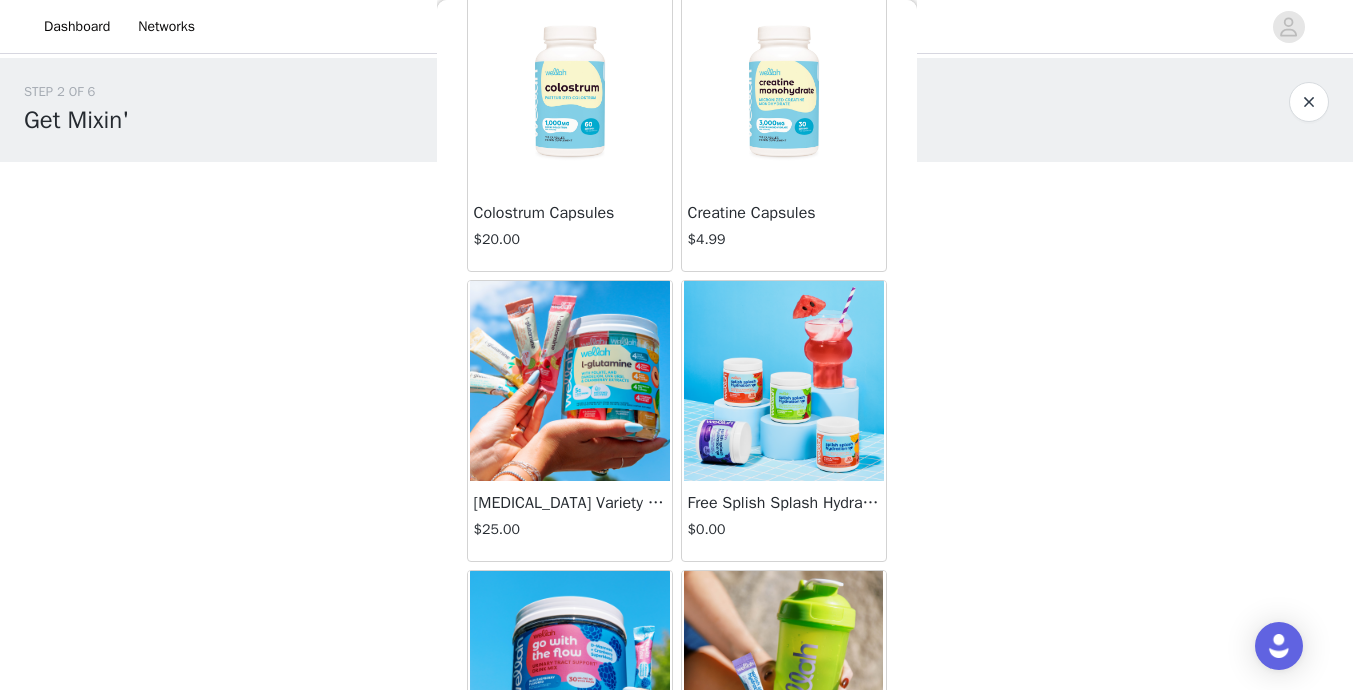 click at bounding box center [784, 381] 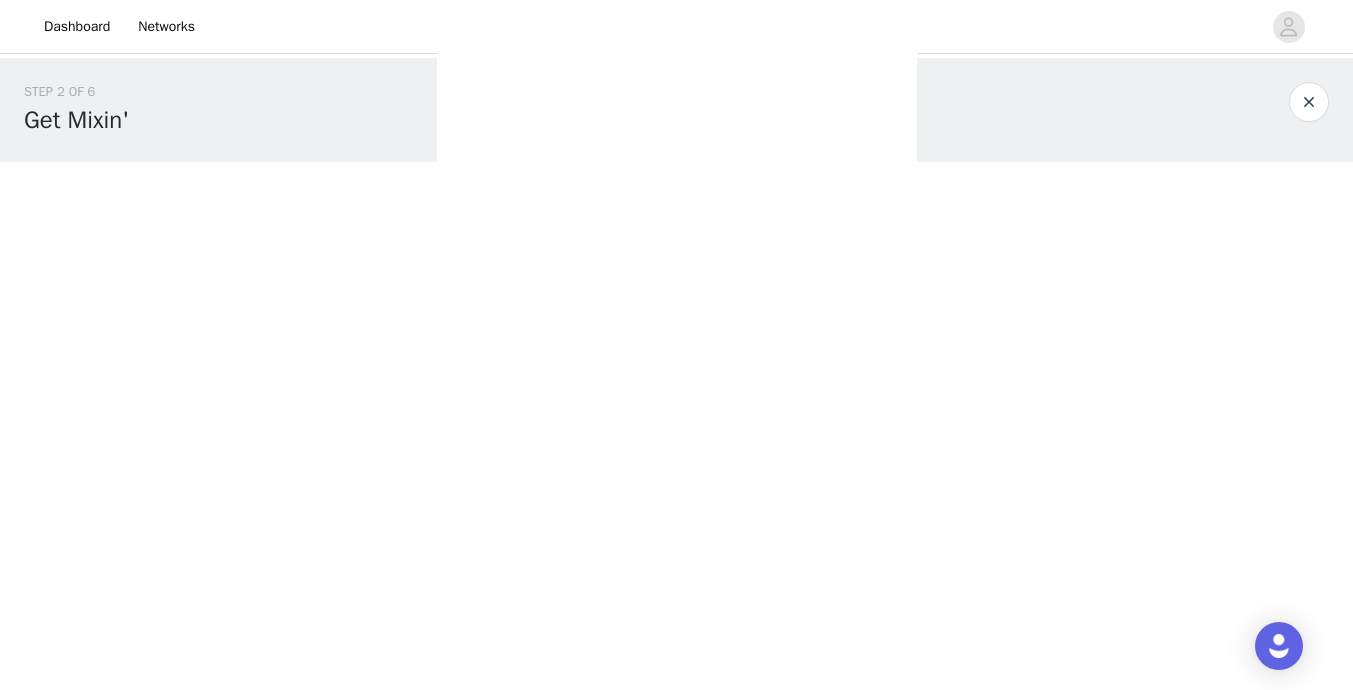 scroll, scrollTop: 213, scrollLeft: 0, axis: vertical 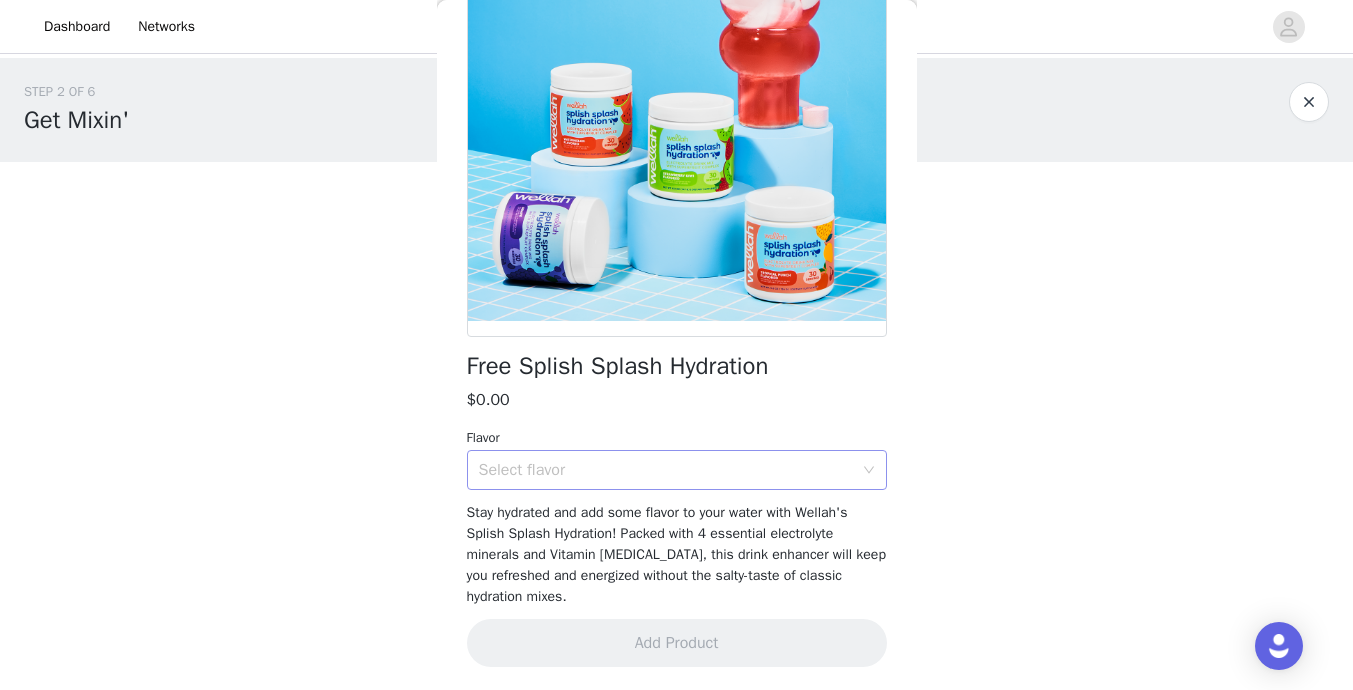 click on "Select flavor" at bounding box center (666, 470) 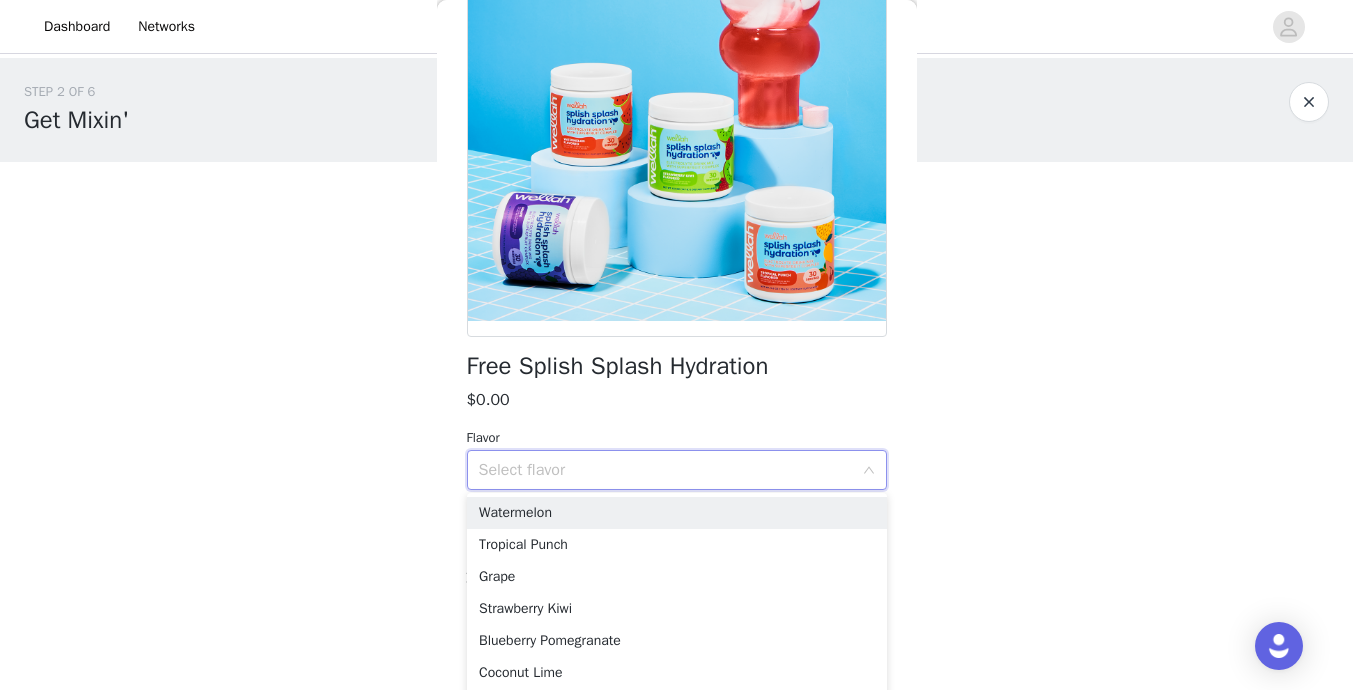 scroll, scrollTop: 53, scrollLeft: 0, axis: vertical 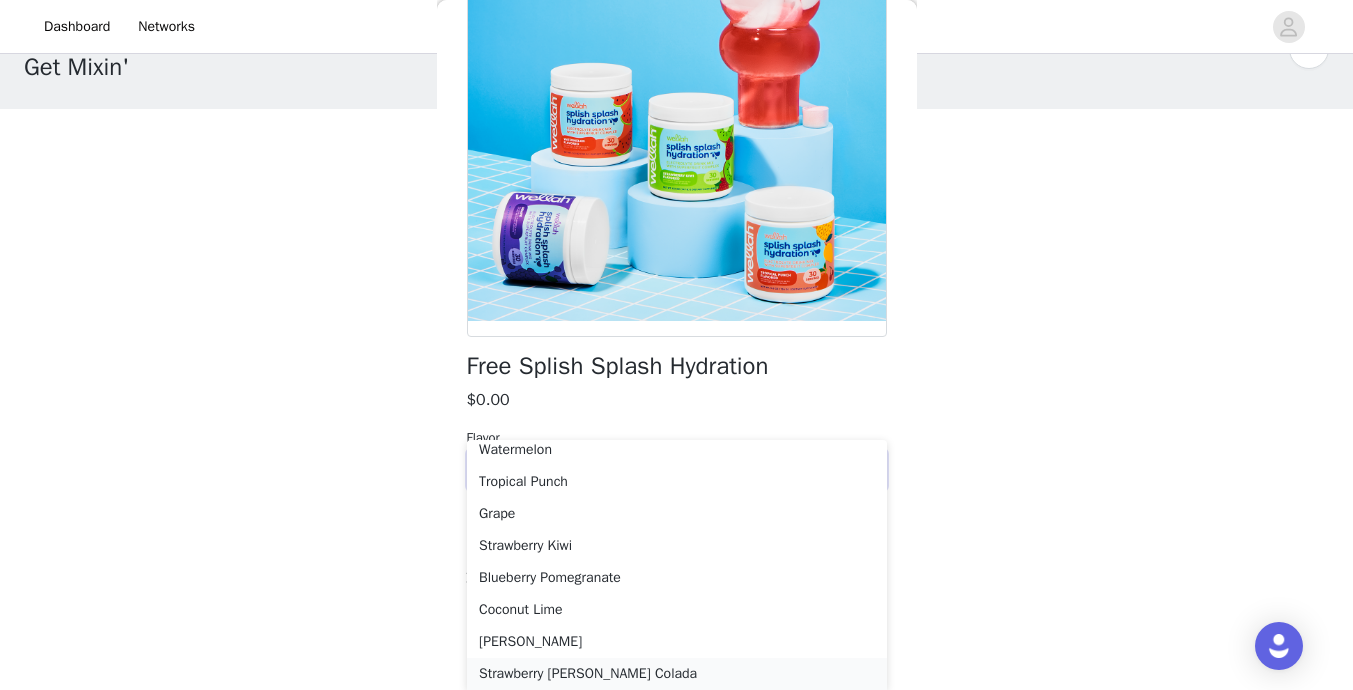 click on "Strawberry [PERSON_NAME] Colada" at bounding box center (677, 674) 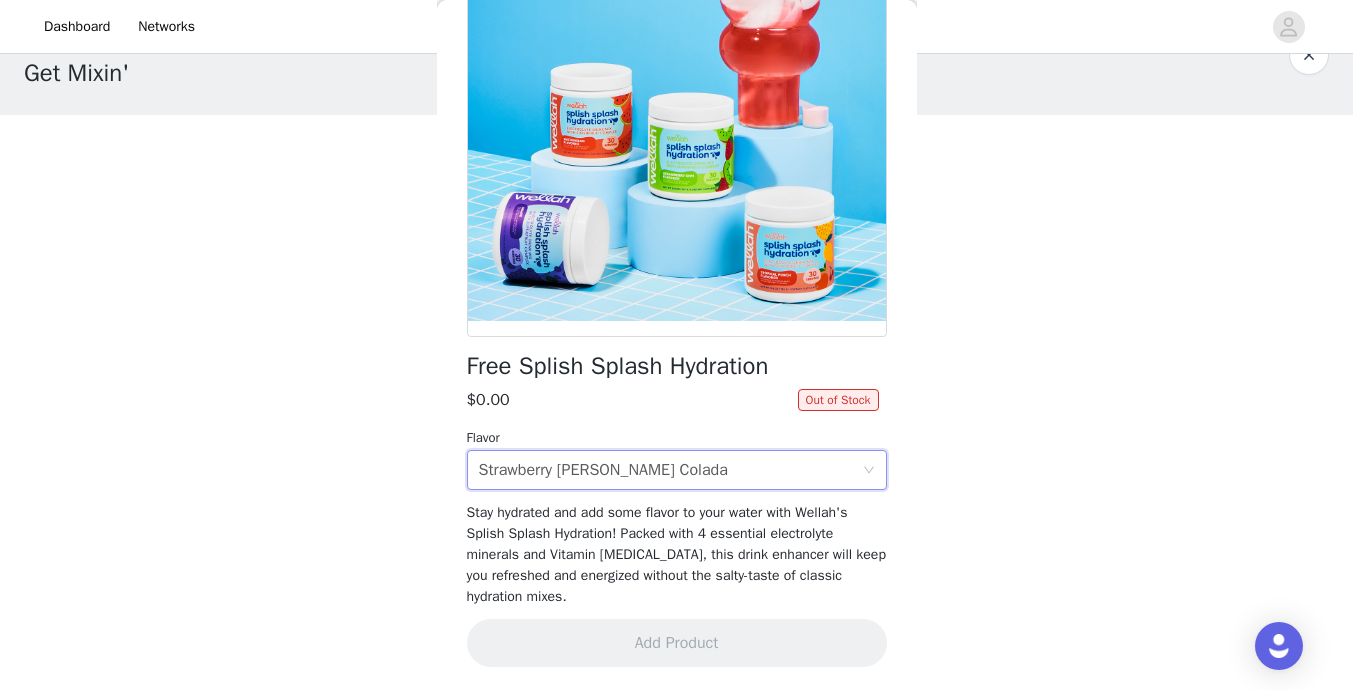 scroll, scrollTop: 0, scrollLeft: 0, axis: both 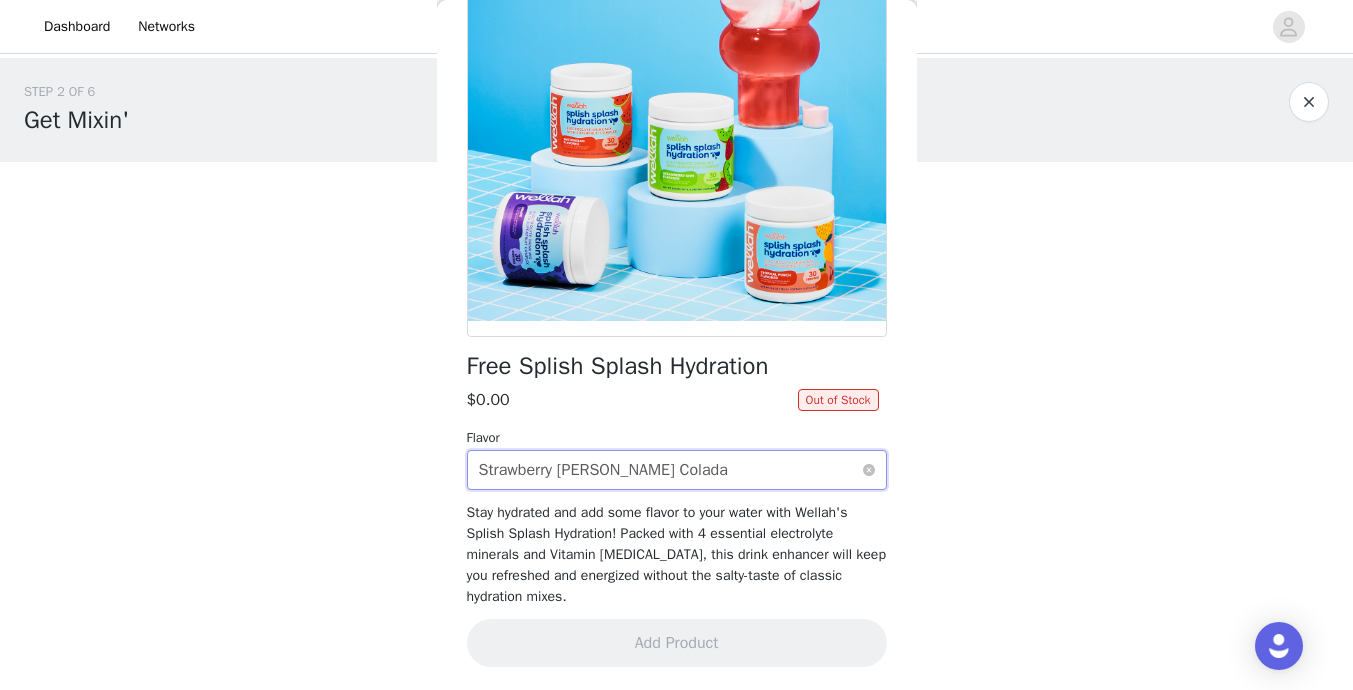 click on "Select flavor Strawberry [PERSON_NAME] Colada" at bounding box center (670, 470) 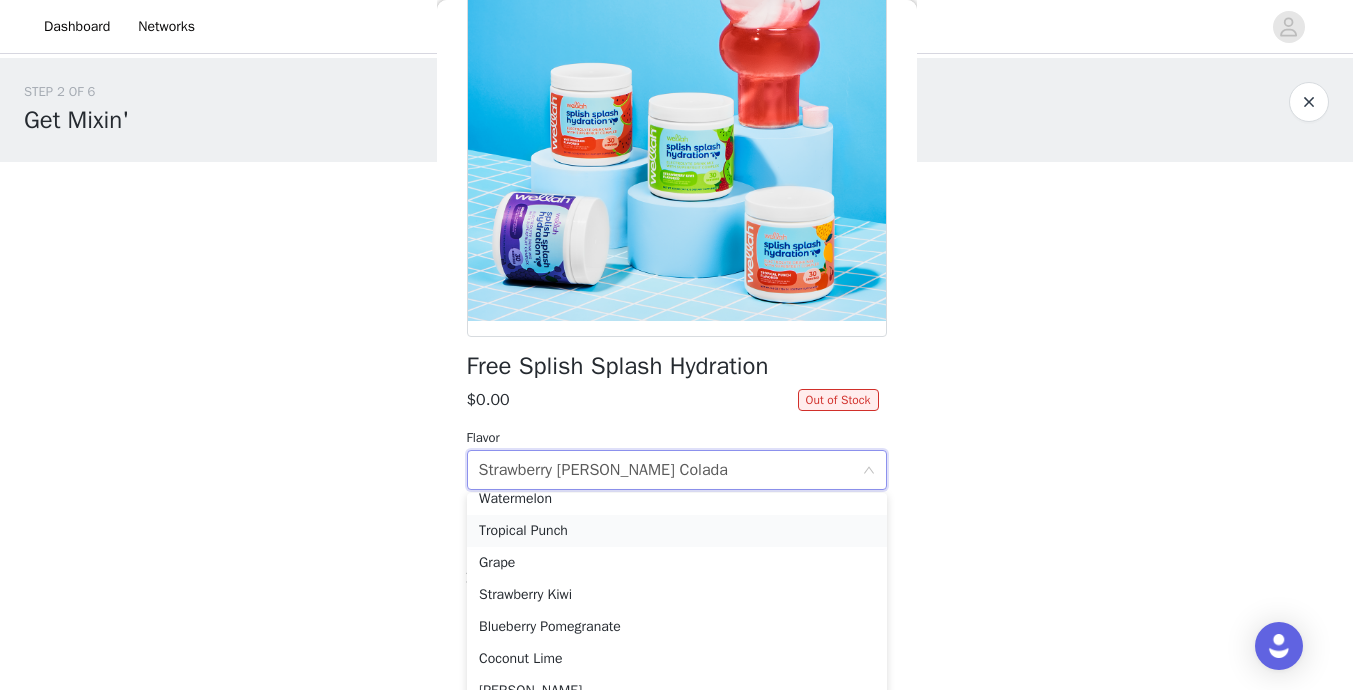 scroll, scrollTop: 0, scrollLeft: 0, axis: both 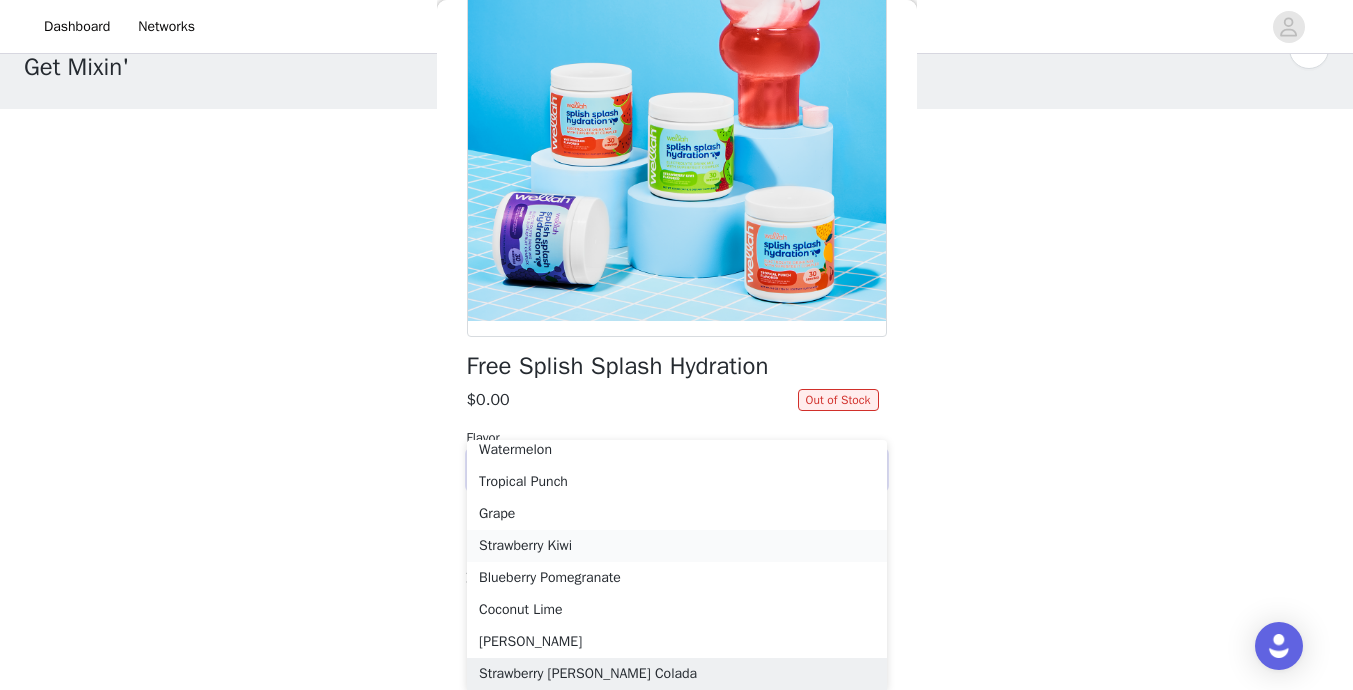 click on "Strawberry Kiwi" at bounding box center (677, 546) 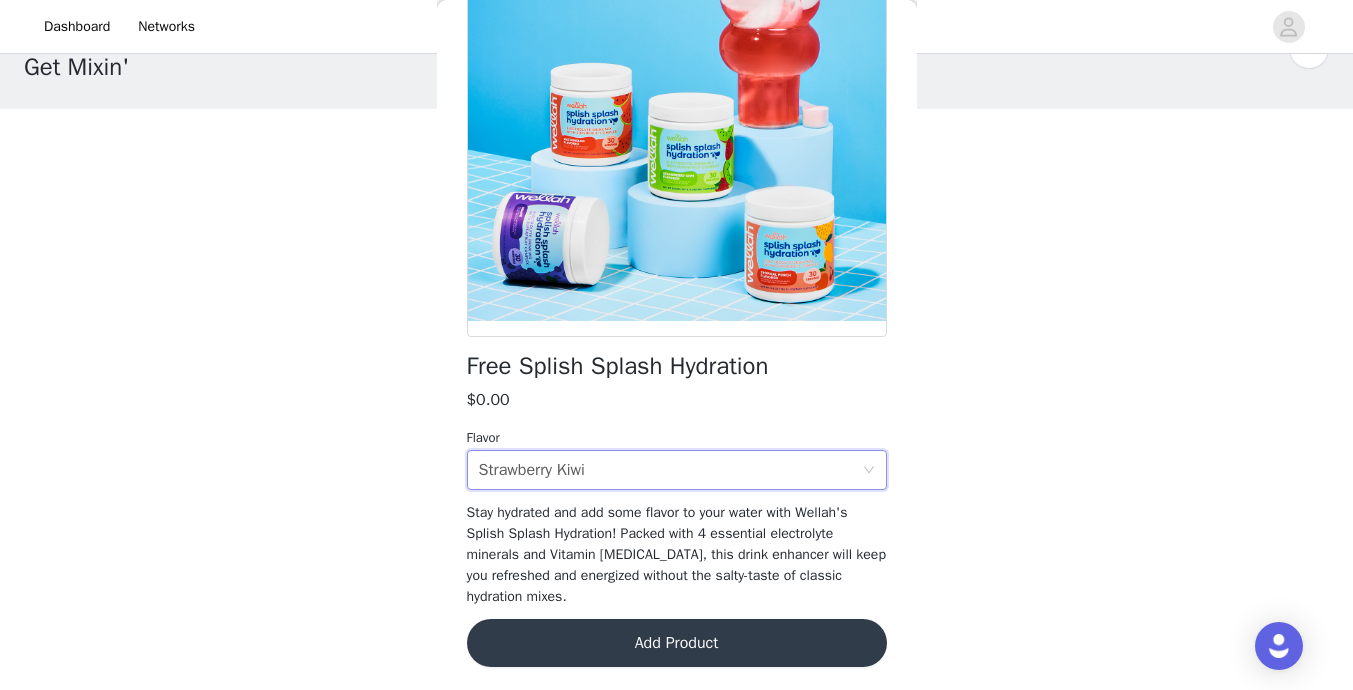 scroll, scrollTop: 0, scrollLeft: 0, axis: both 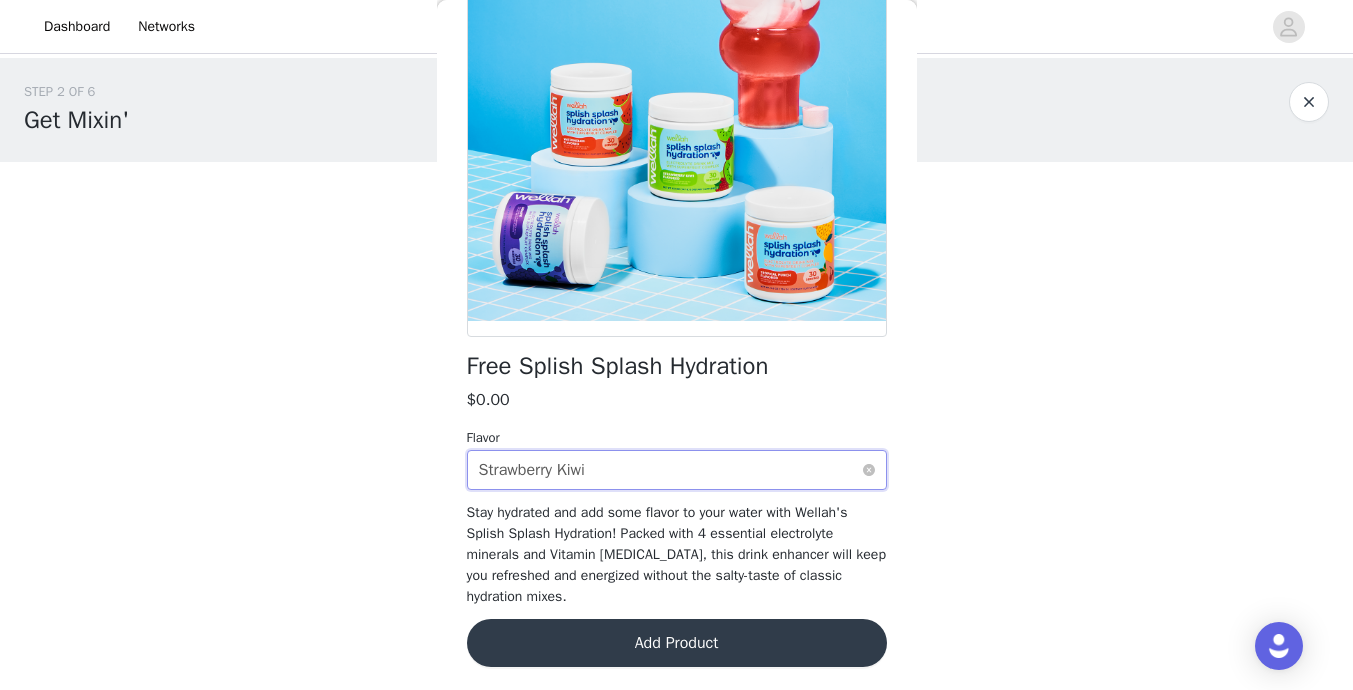 click on "Select flavor Strawberry Kiwi" at bounding box center (670, 470) 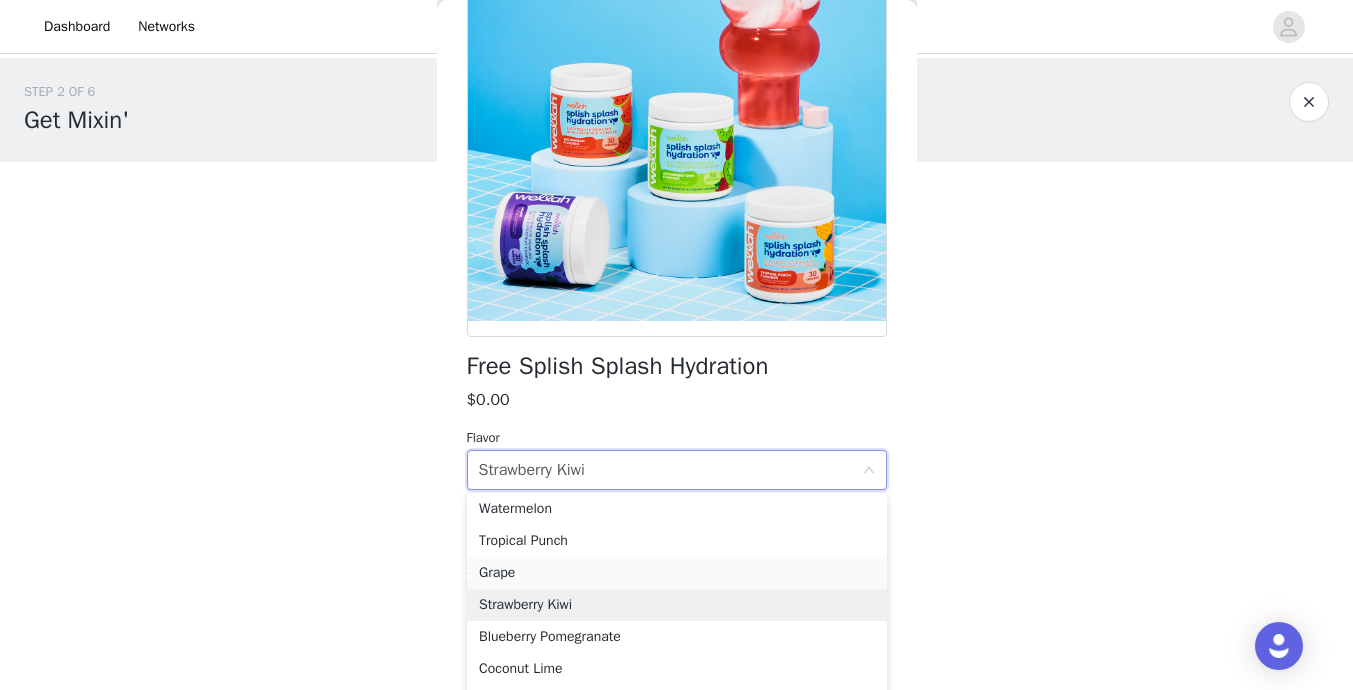 scroll, scrollTop: 0, scrollLeft: 0, axis: both 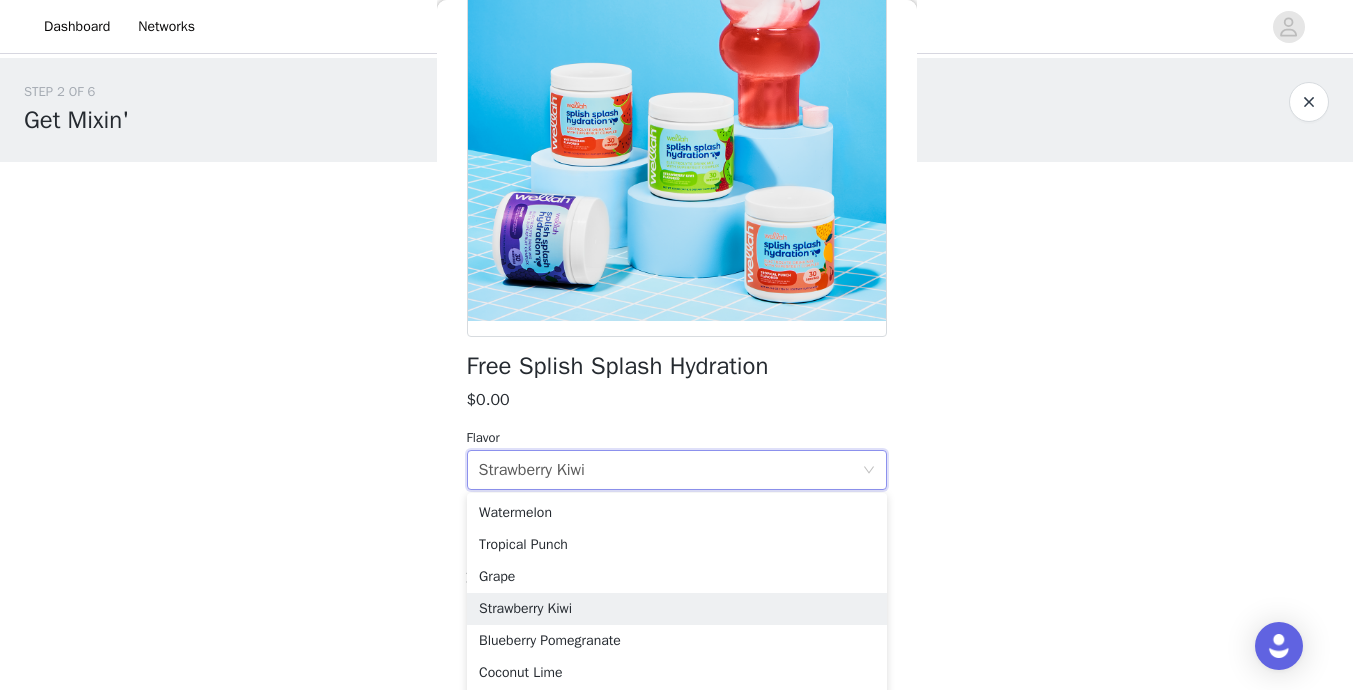 click on "STEP 2 OF 6
Get Mixin'
Use short text to showcase what products they could be picking from. Example text: Please select two flavors (if you already have a favorite, we won't judge you for picking two of the same!)       0/1 Selected           Add Product       Back     Free Splish Splash Hydration       $0.00         Flavor   Select flavor Strawberry Kiwi   Stay hydrated and add some flavor to your water with Wellah's Splish Splash Hydration! Packed with 4 essential electrolyte minerals and Vitamin [MEDICAL_DATA], this drink enhancer will keep you refreshed and energized without the salty-taste of classic hydration mixes.    Add Product
Step 2 of 6" at bounding box center (676, 309) 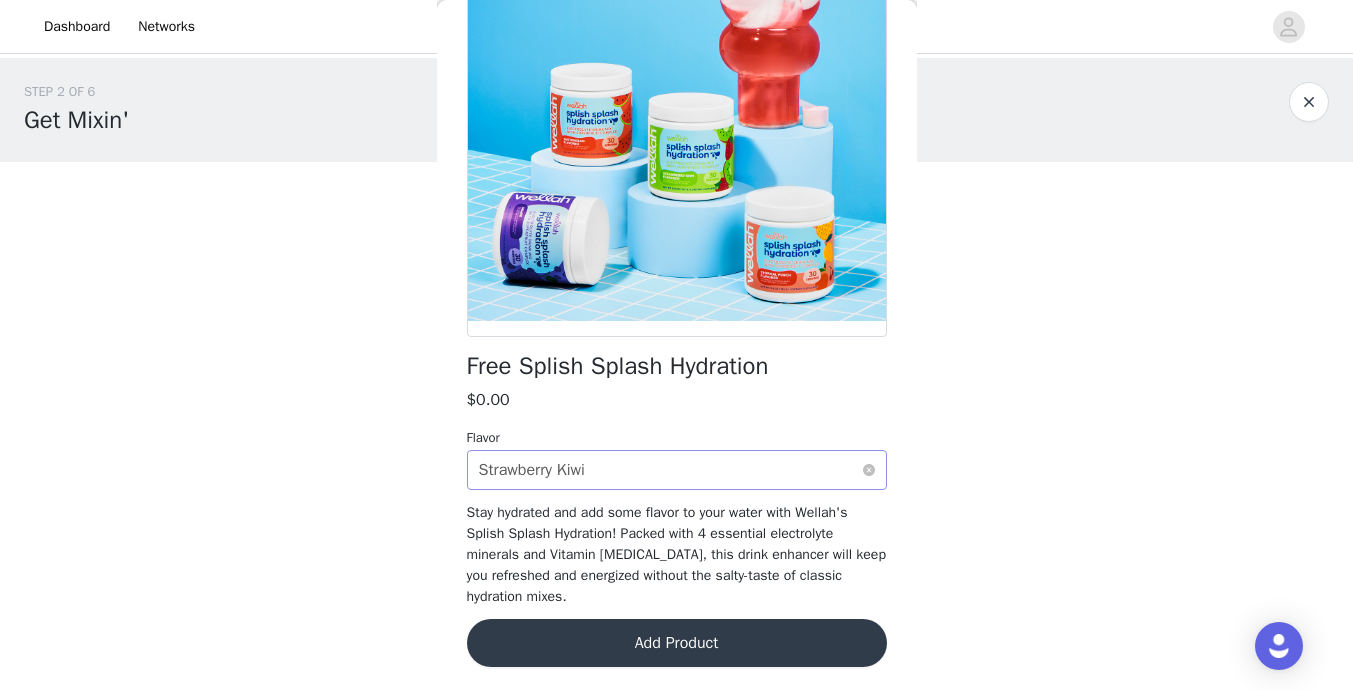 click on "Select flavor Strawberry Kiwi" at bounding box center [670, 470] 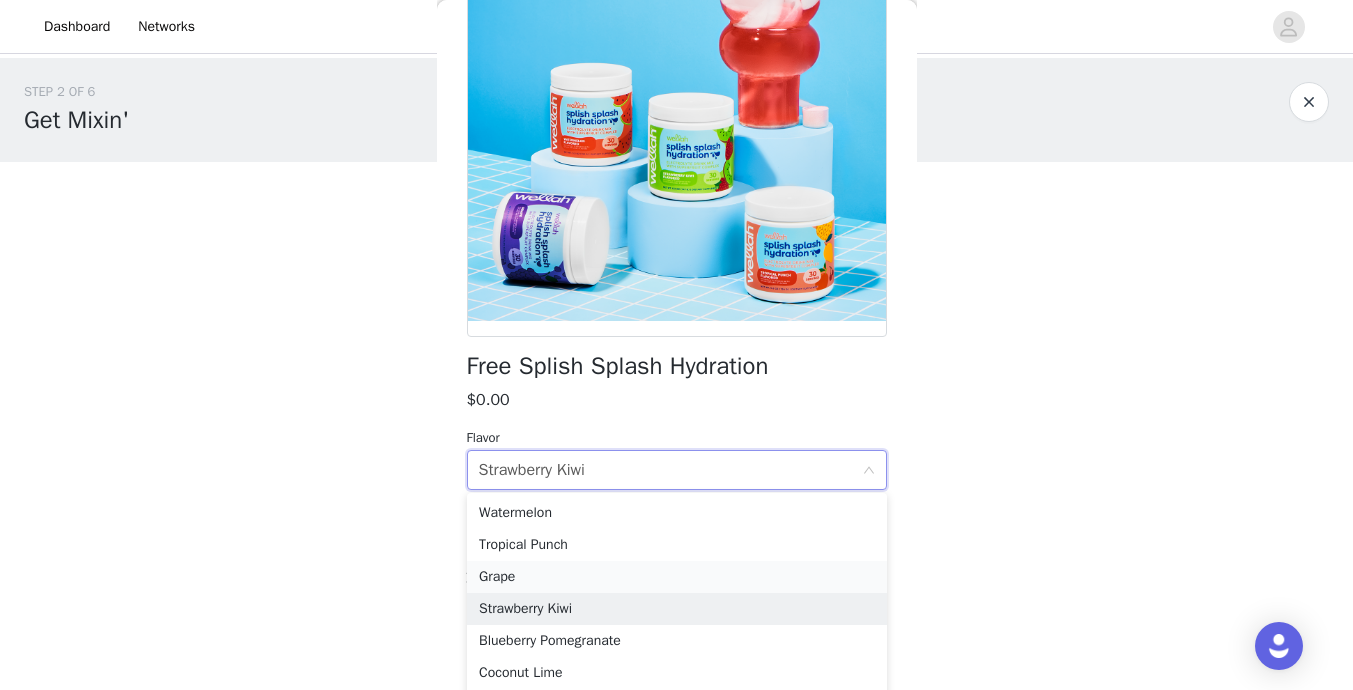 scroll, scrollTop: 14, scrollLeft: 0, axis: vertical 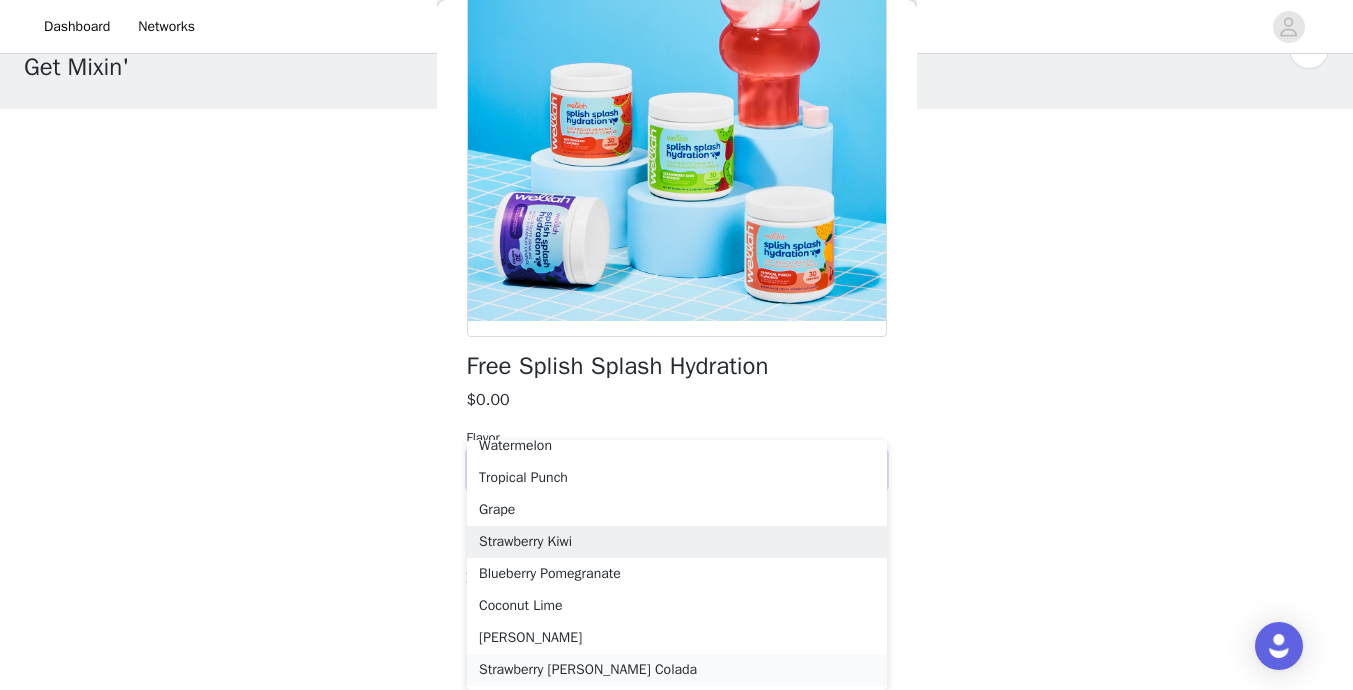 click on "Strawberry [PERSON_NAME] Colada" at bounding box center (677, 670) 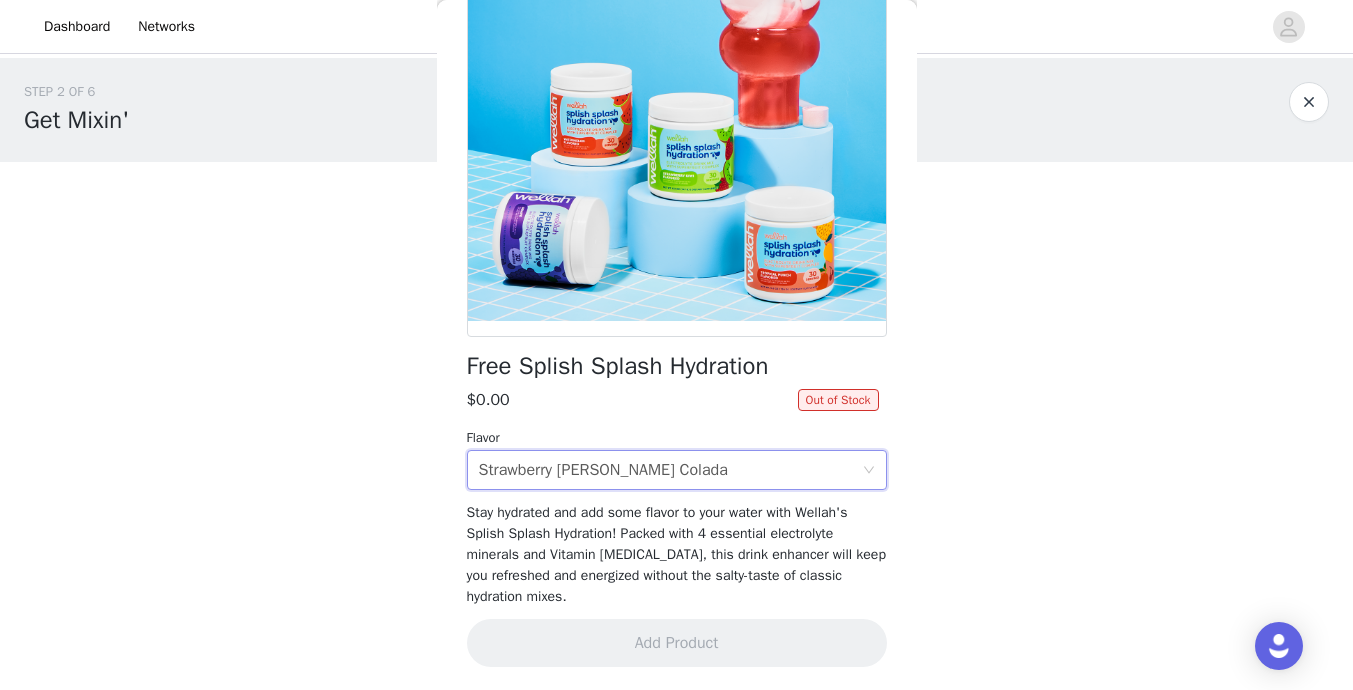 scroll, scrollTop: 0, scrollLeft: 0, axis: both 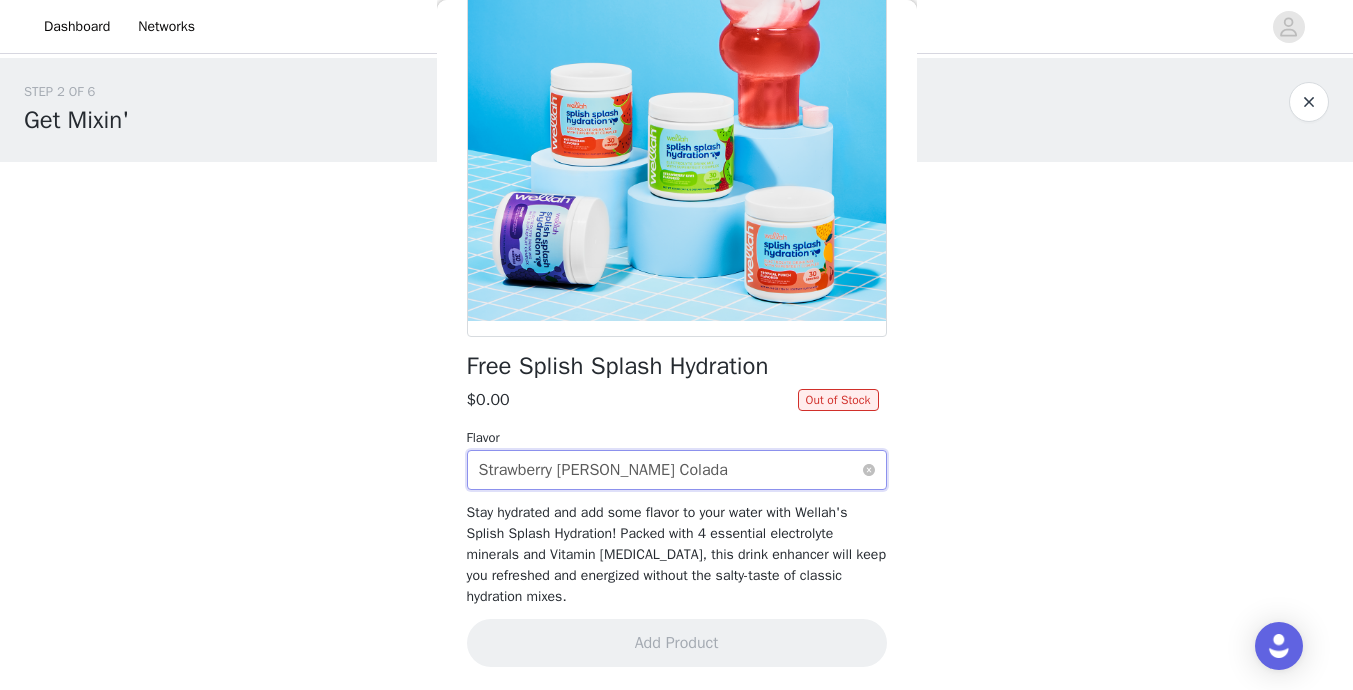 click on "Strawberry [PERSON_NAME] Colada" at bounding box center [603, 470] 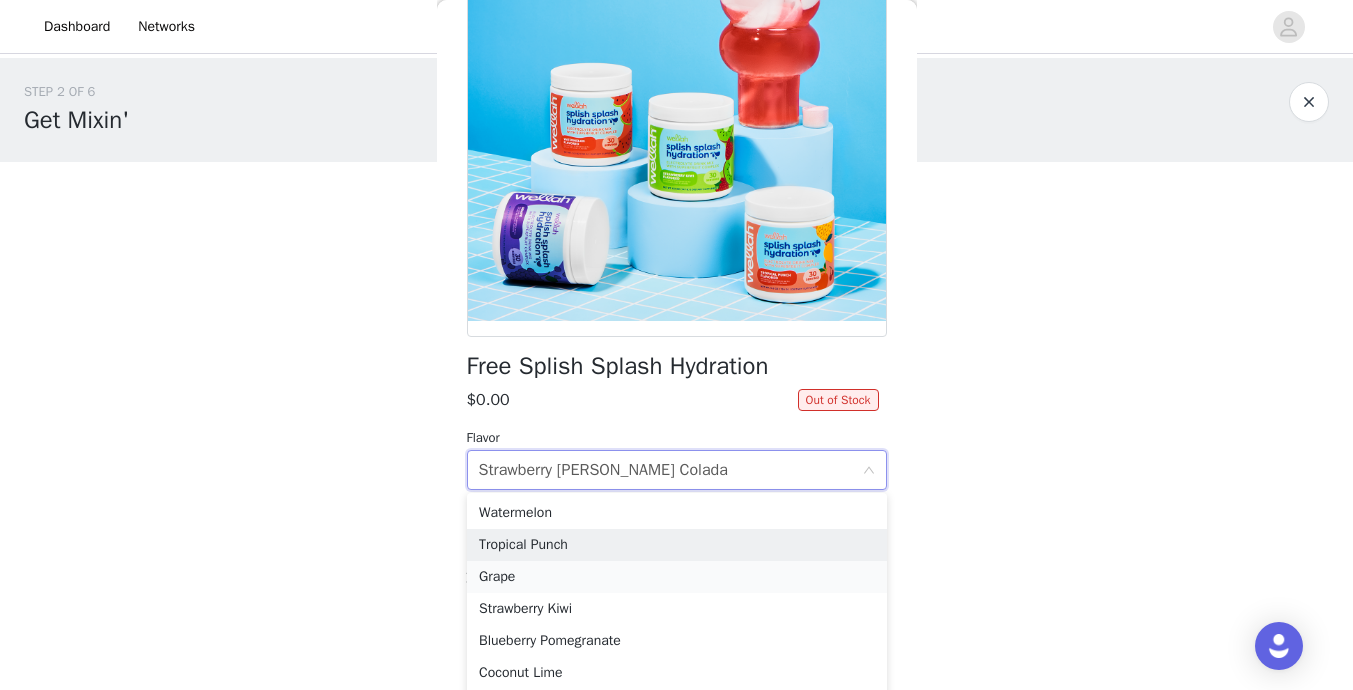 scroll, scrollTop: 14, scrollLeft: 0, axis: vertical 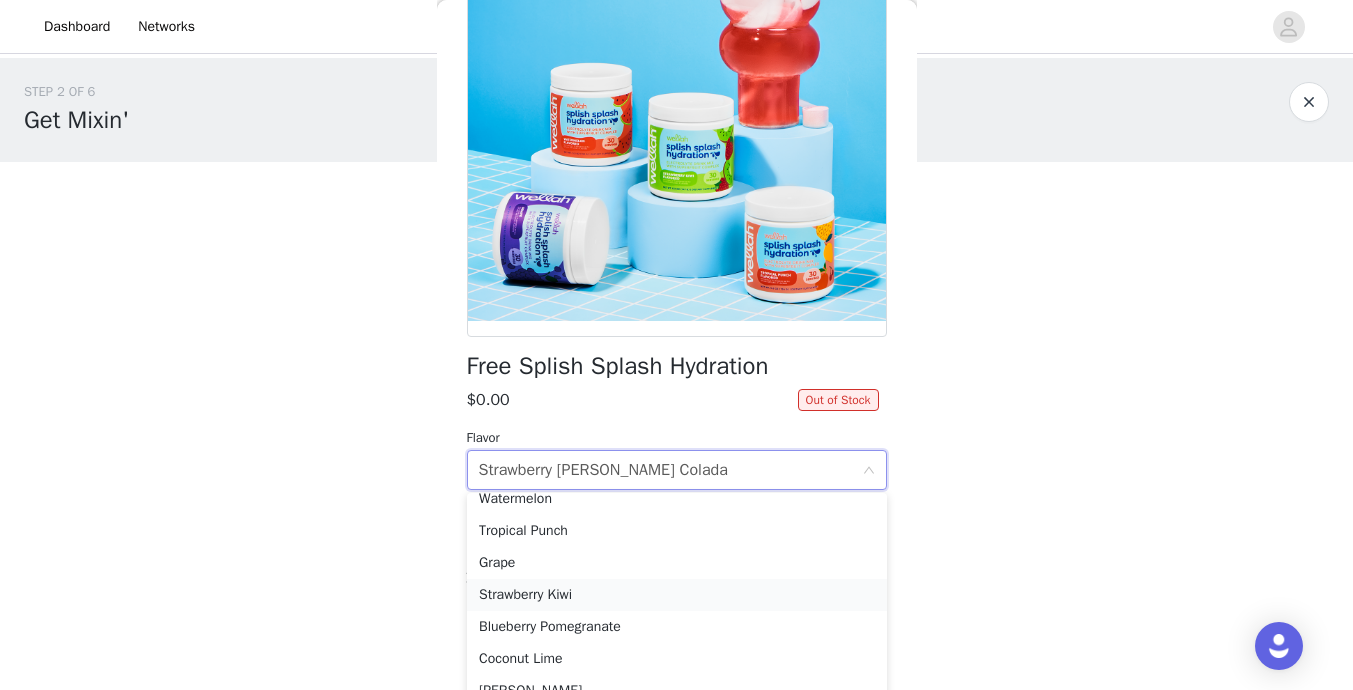 click on "Strawberry Kiwi" at bounding box center [677, 595] 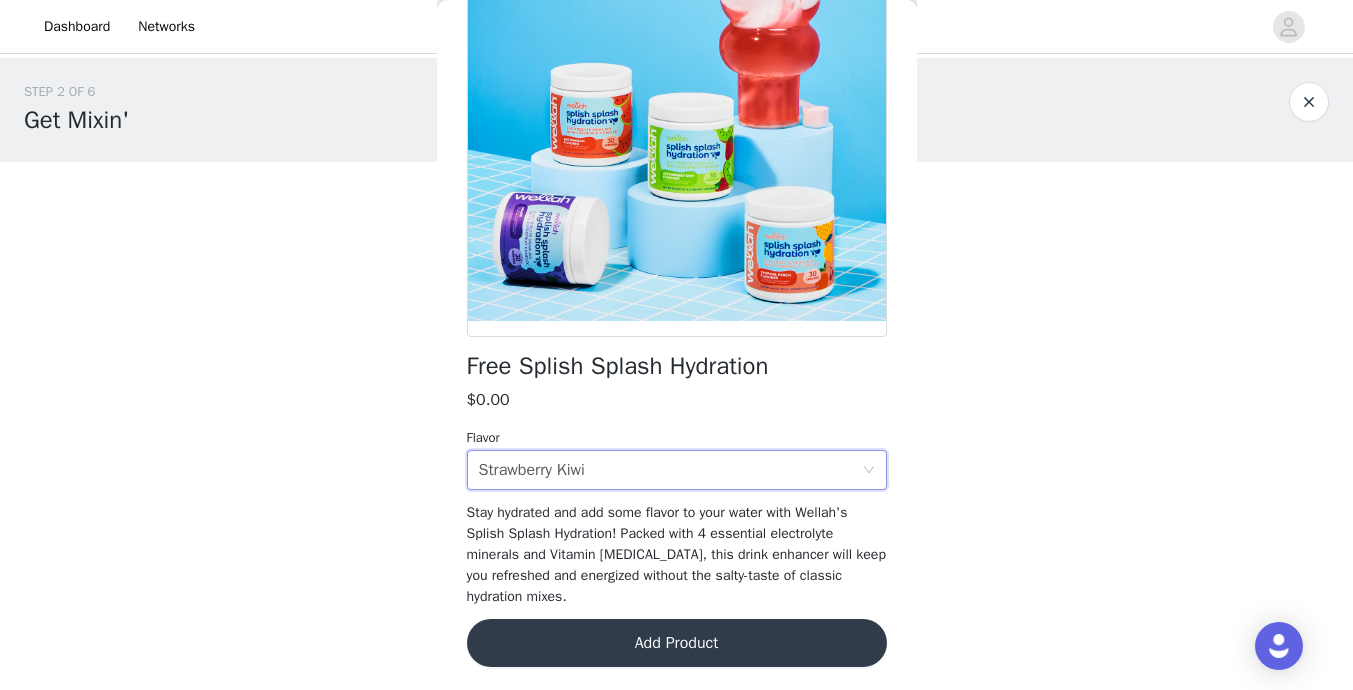 click on "Add Product" at bounding box center [677, 643] 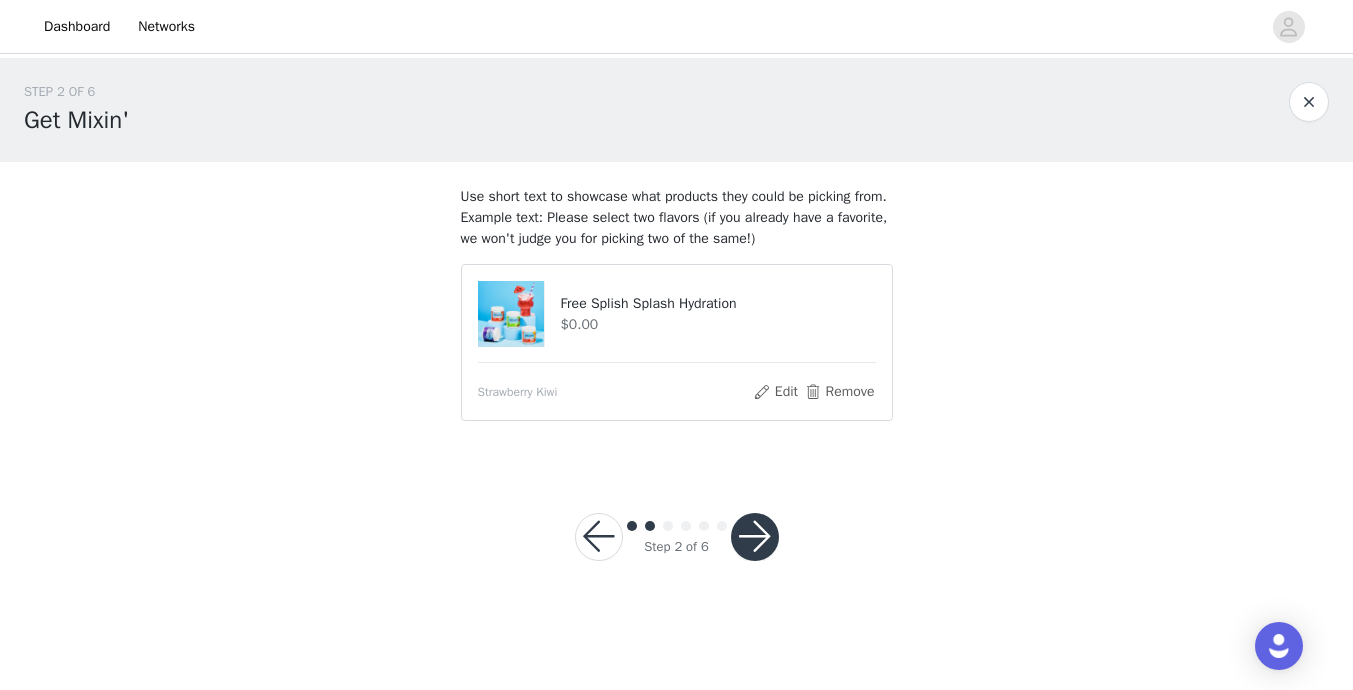 click at bounding box center (755, 537) 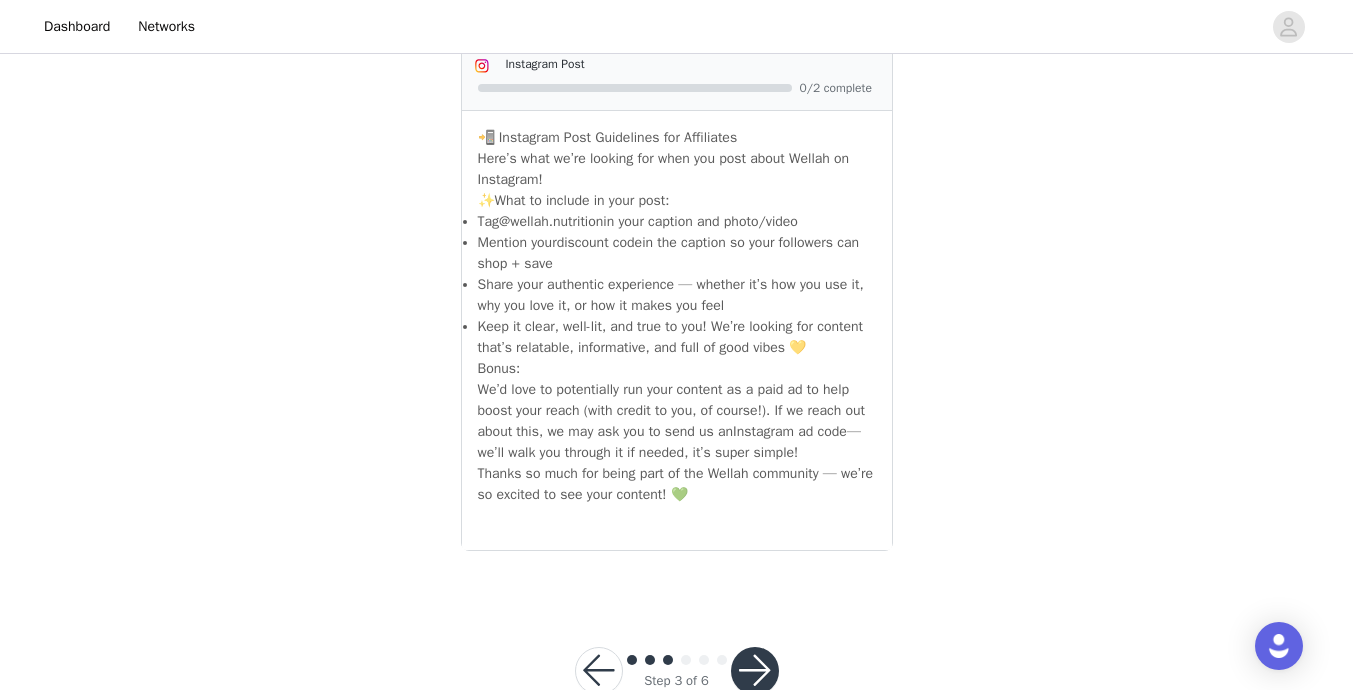 scroll, scrollTop: 1111, scrollLeft: 0, axis: vertical 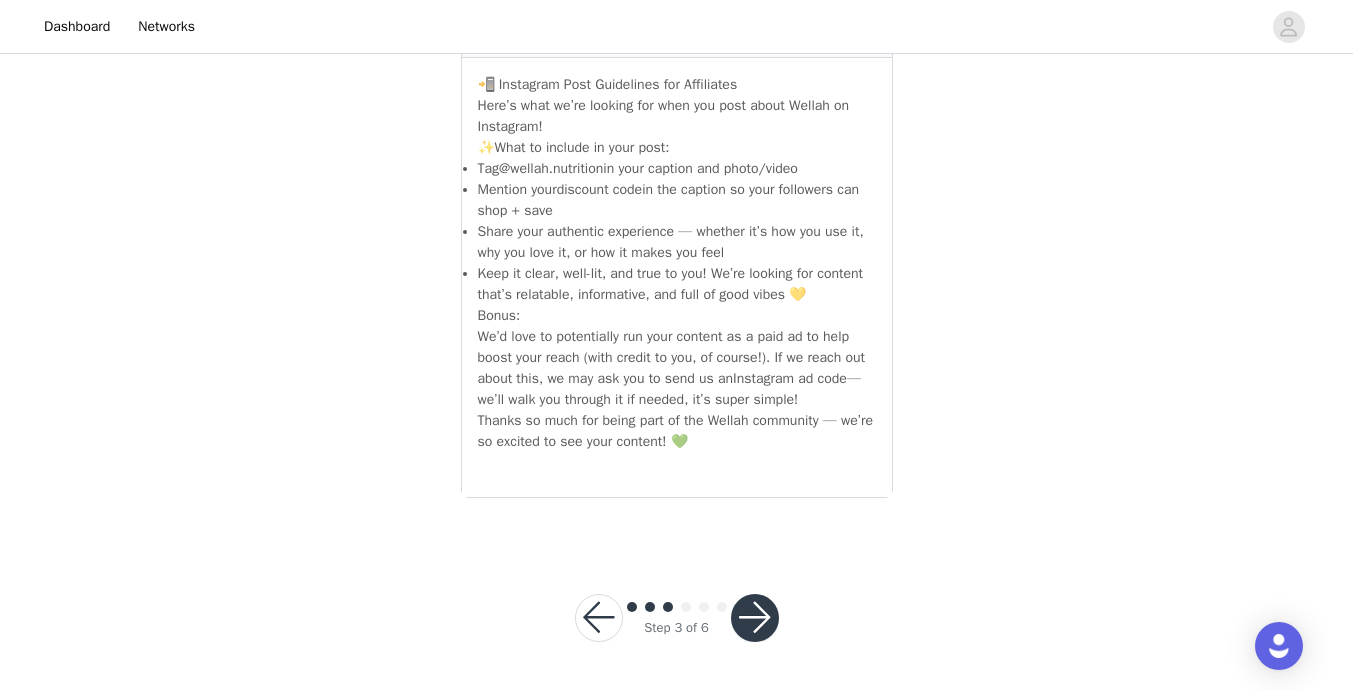 click at bounding box center [755, 618] 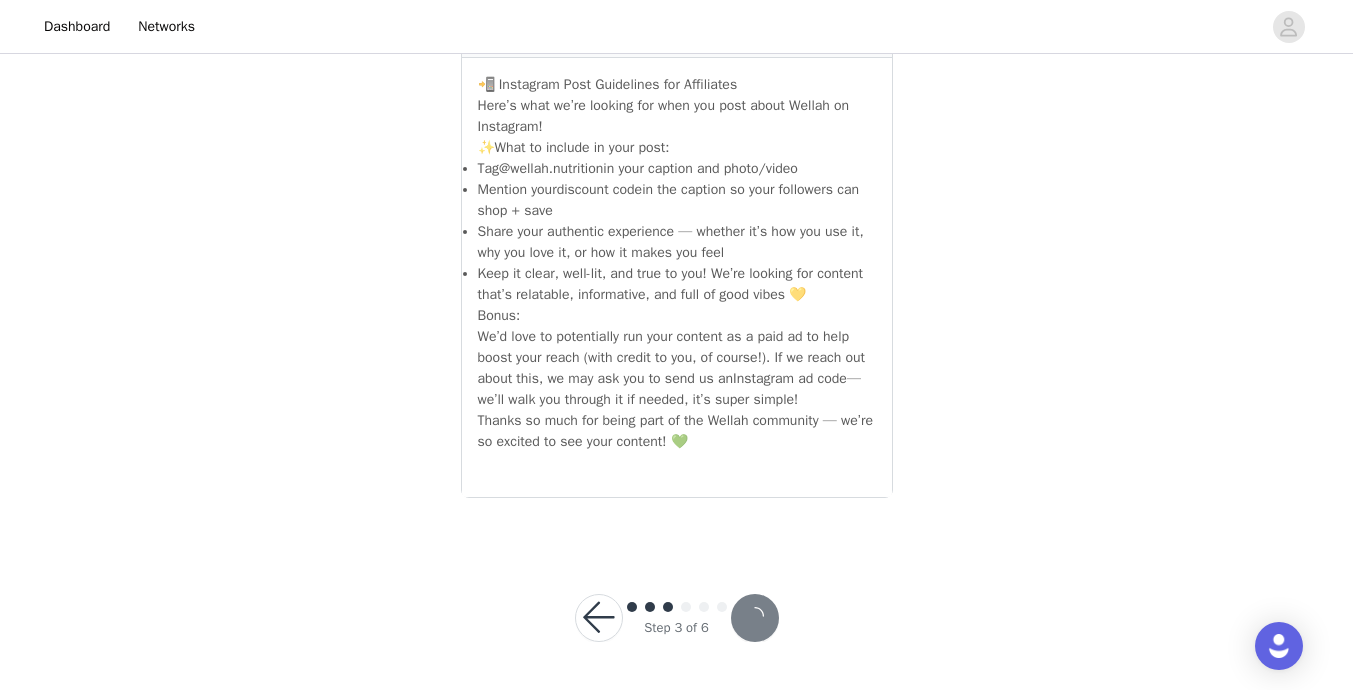 scroll, scrollTop: 0, scrollLeft: 0, axis: both 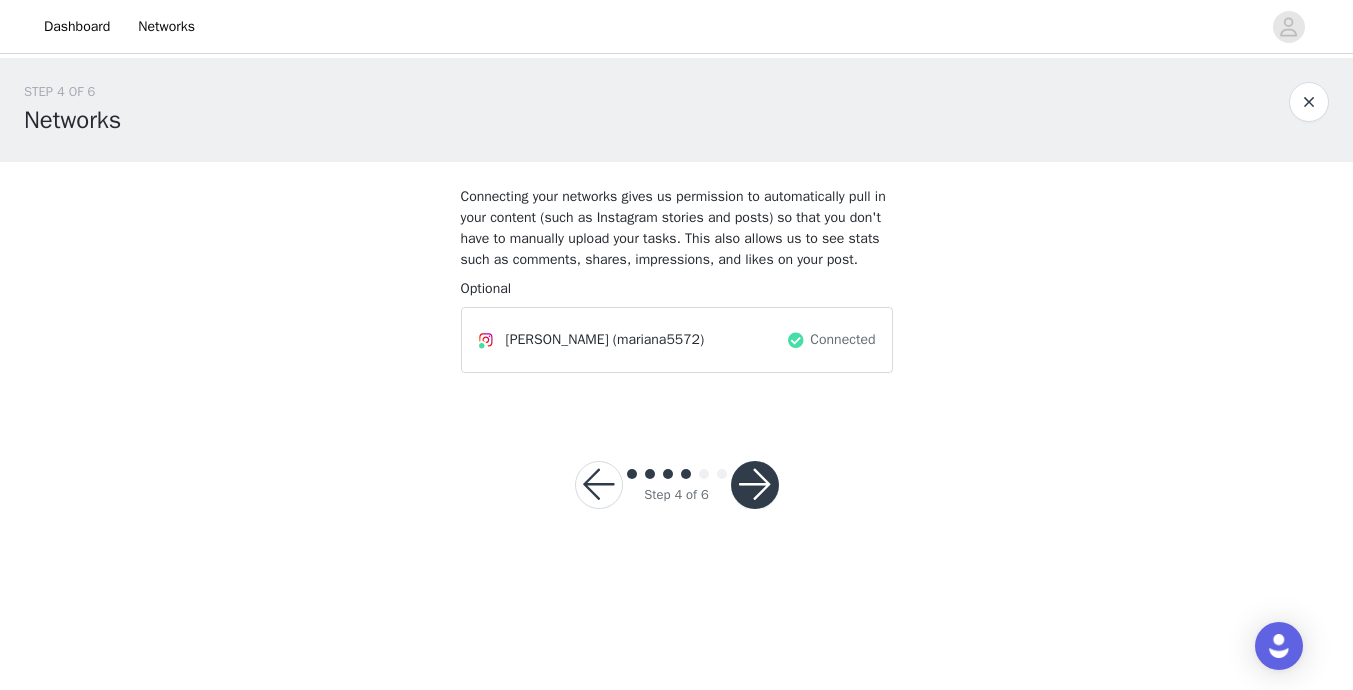 click at bounding box center (755, 485) 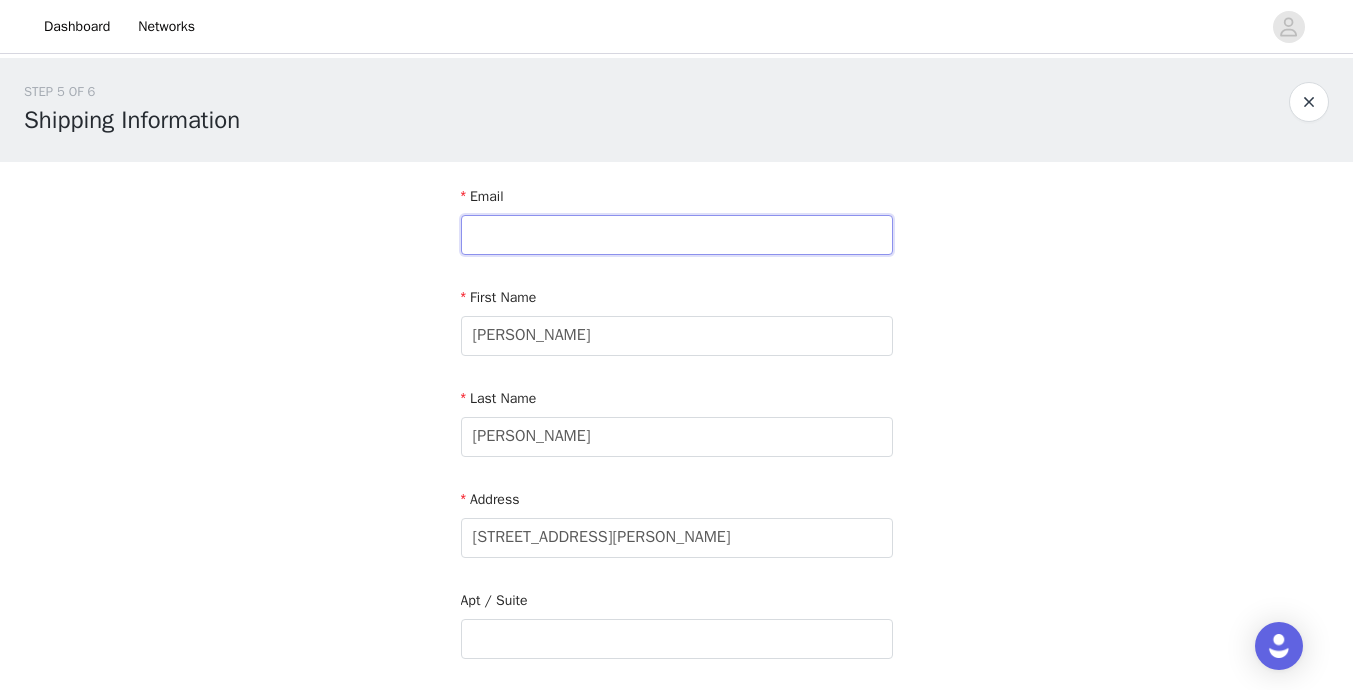 click at bounding box center [677, 235] 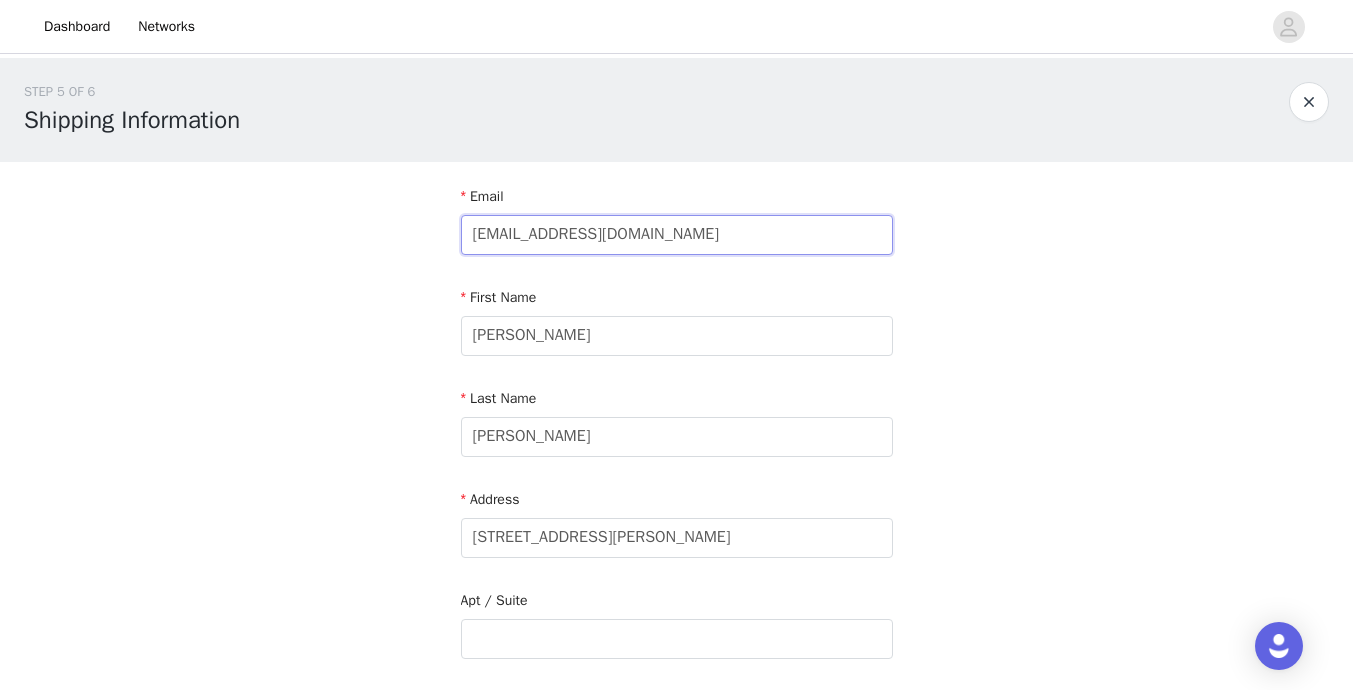 type on "[EMAIL_ADDRESS][DOMAIN_NAME]" 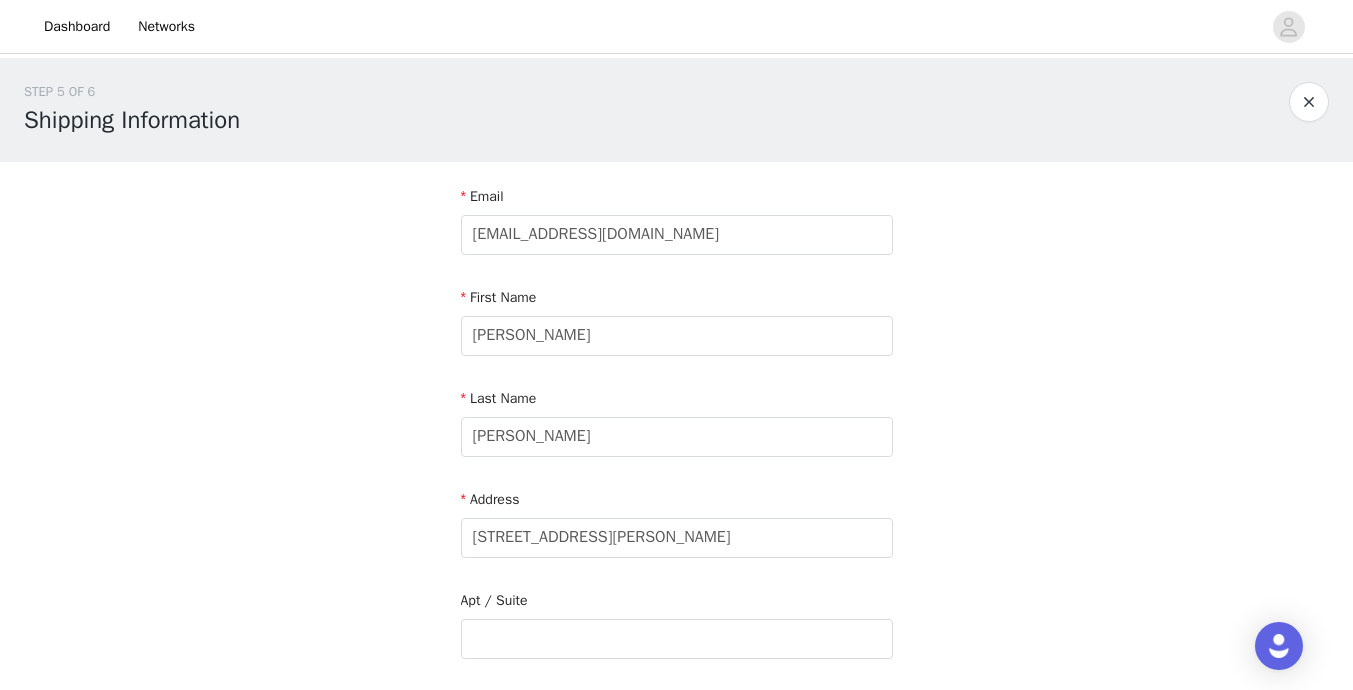 click on "STEP 5 OF 6
Shipping Information
Email [EMAIL_ADDRESS][DOMAIN_NAME]   First Name [PERSON_NAME]   Last Name [PERSON_NAME]   Address [STREET_ADDRESS][PERSON_NAME][US_STATE]   Phone Number" at bounding box center (676, 639) 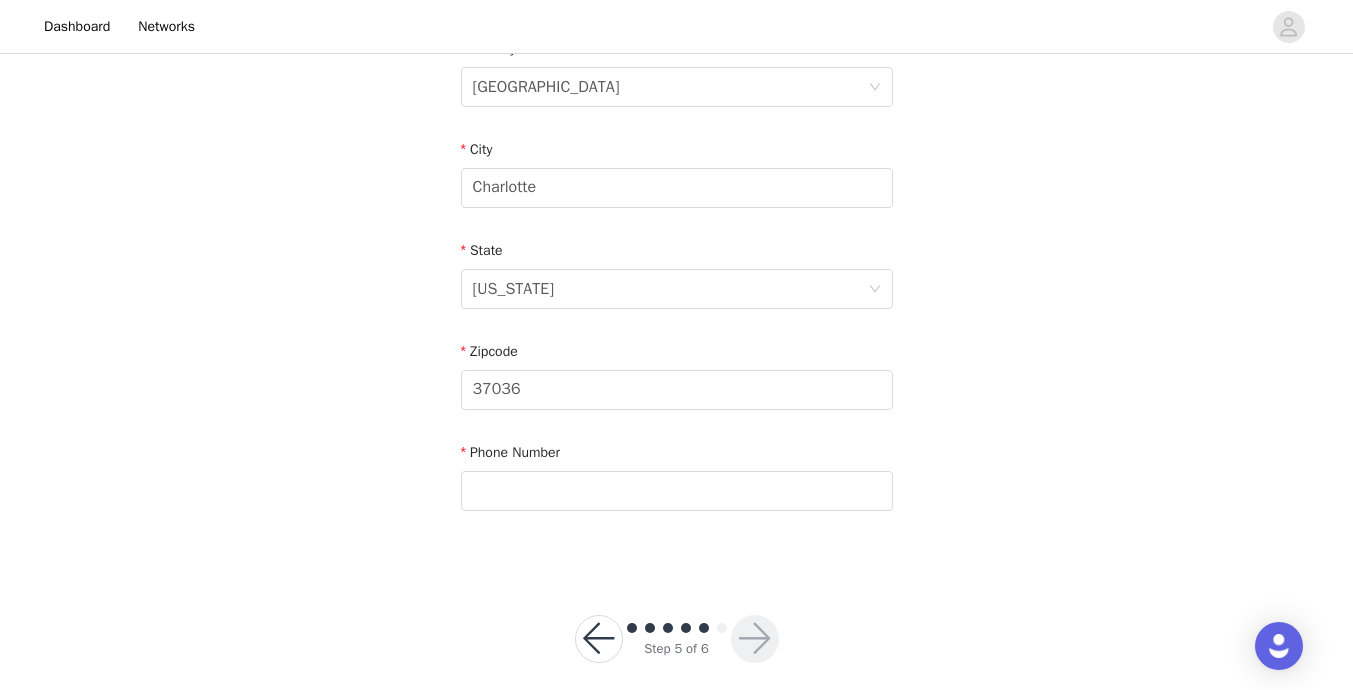 scroll, scrollTop: 673, scrollLeft: 0, axis: vertical 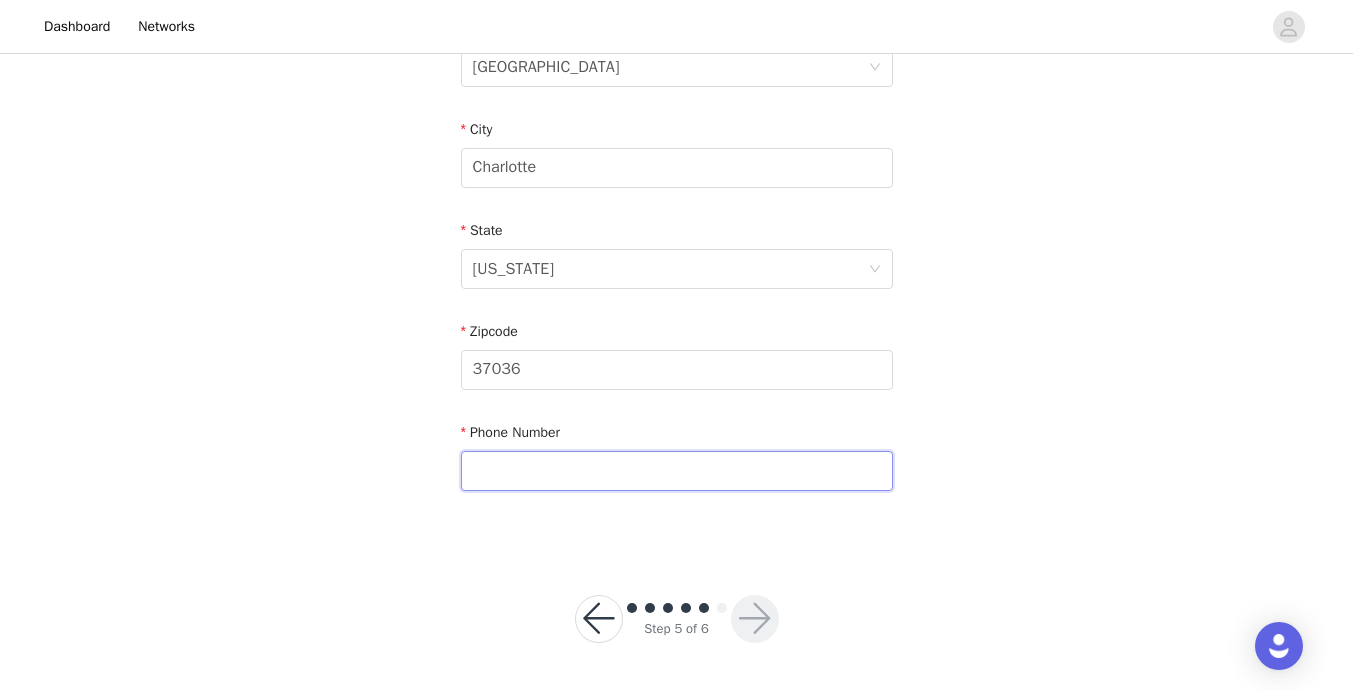 click at bounding box center (677, 471) 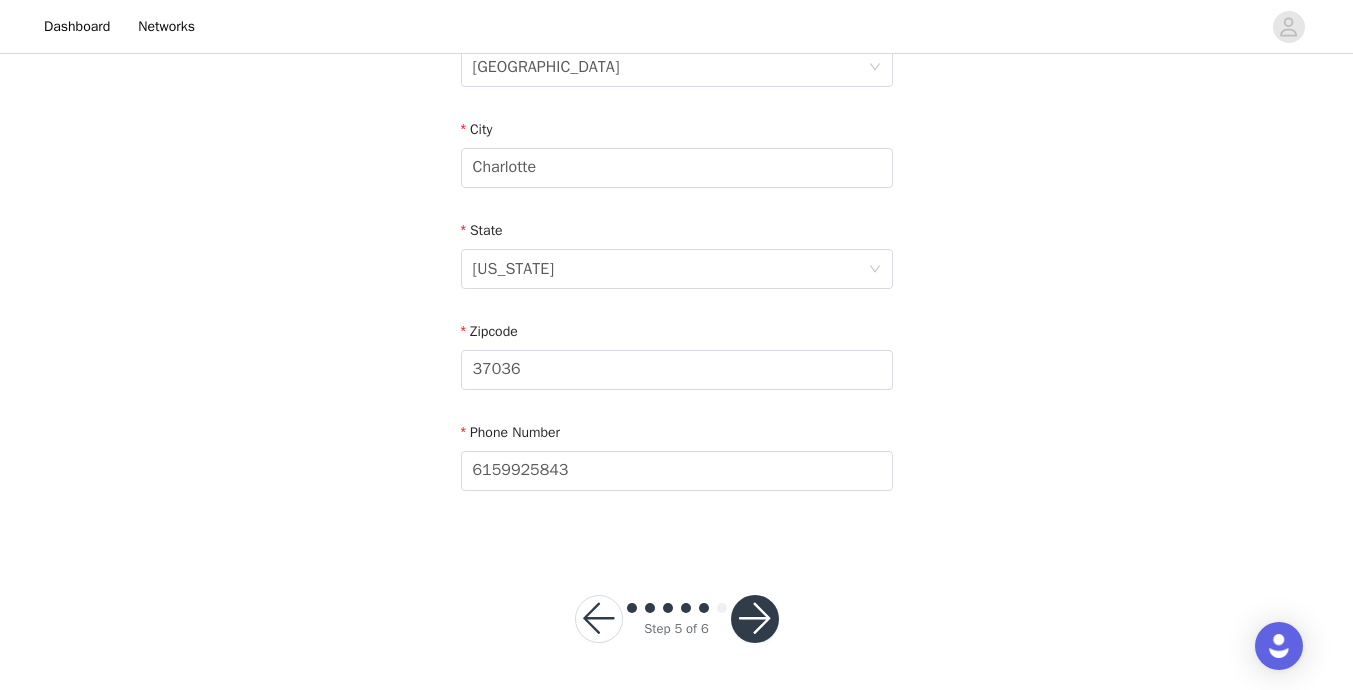 click at bounding box center [755, 619] 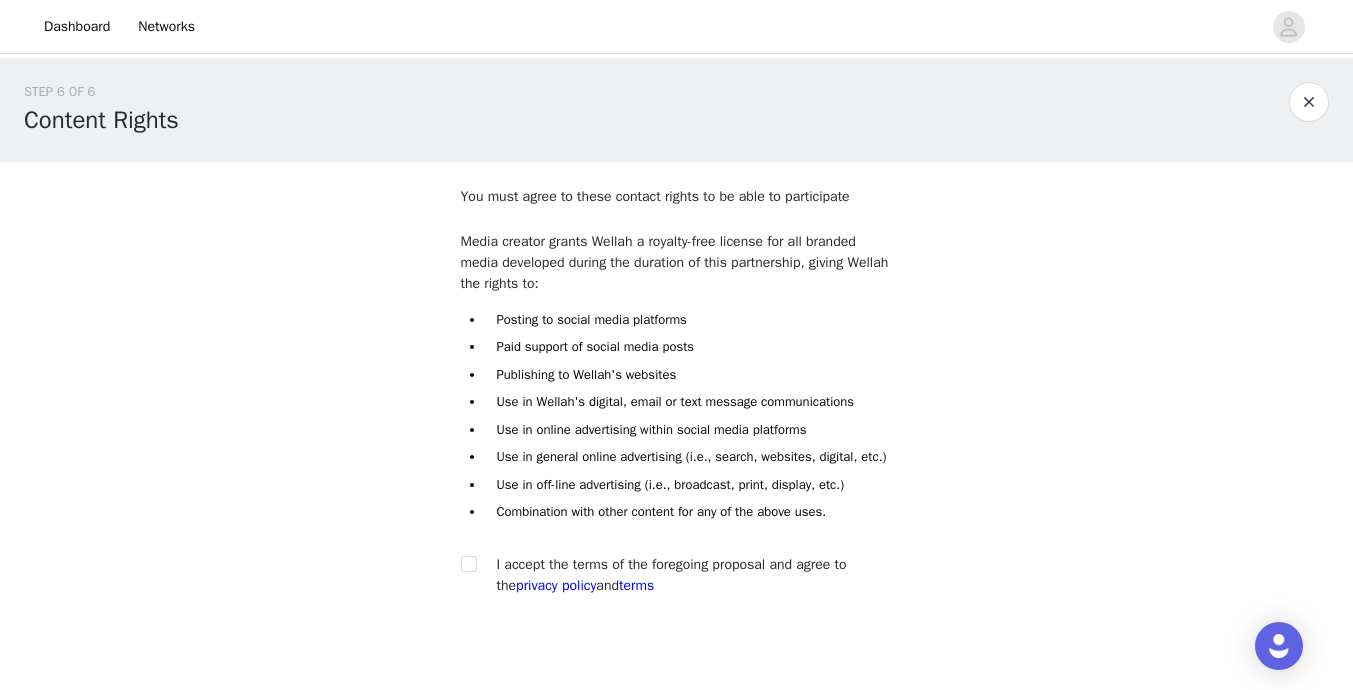 scroll, scrollTop: 125, scrollLeft: 0, axis: vertical 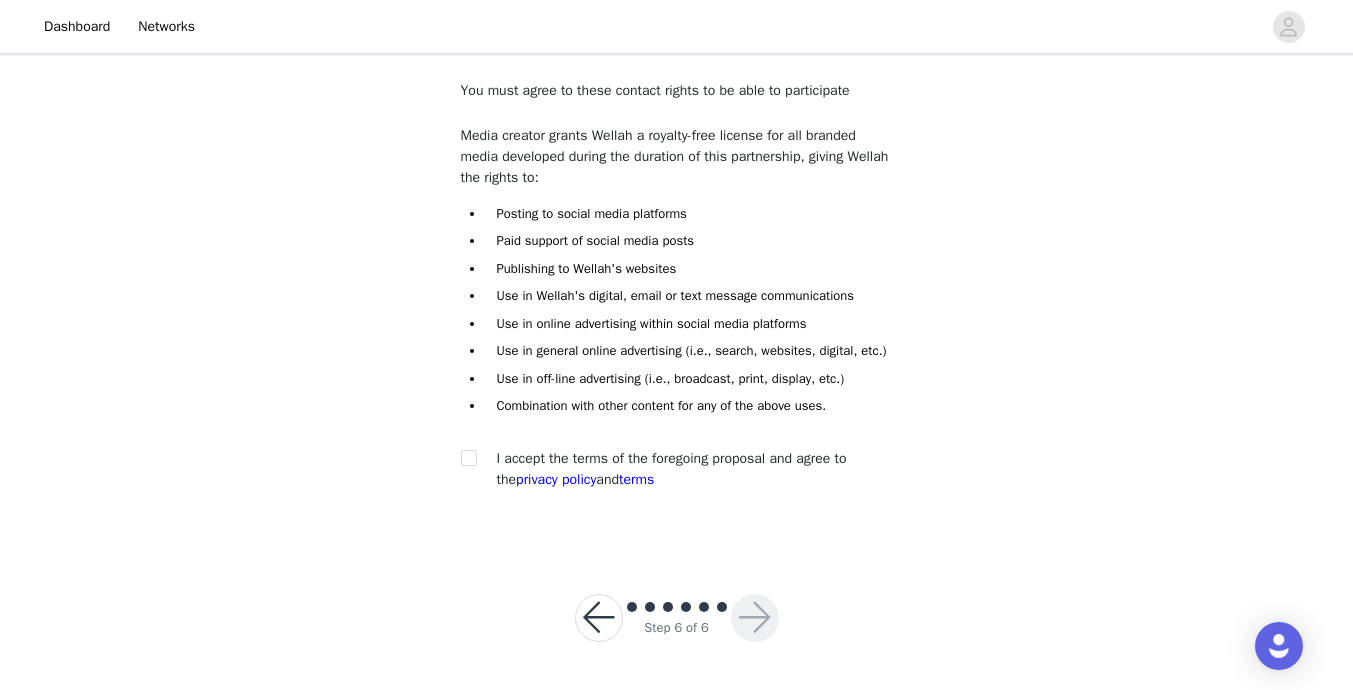 click on "You must agree to these contact rights to be able to participate       Media creator grants Wellah a royalty-free license for all branded media developed during the duration of this partnership, giving Wellah the rights to:   Posting to social media platforms Paid support of social media posts Publishing to Wellah's websites Use in Wellah's digital, email or text message communications Use in online advertising within social media platforms Use in general online advertising (i.e., search, websites, digital, etc.) Use in off-line advertising (i.e., broadcast, print, display, etc.) Combination with other content for any of the above uses.
I accept the terms of the foregoing proposal and agree to the
privacy policy
and
terms" at bounding box center (677, 301) 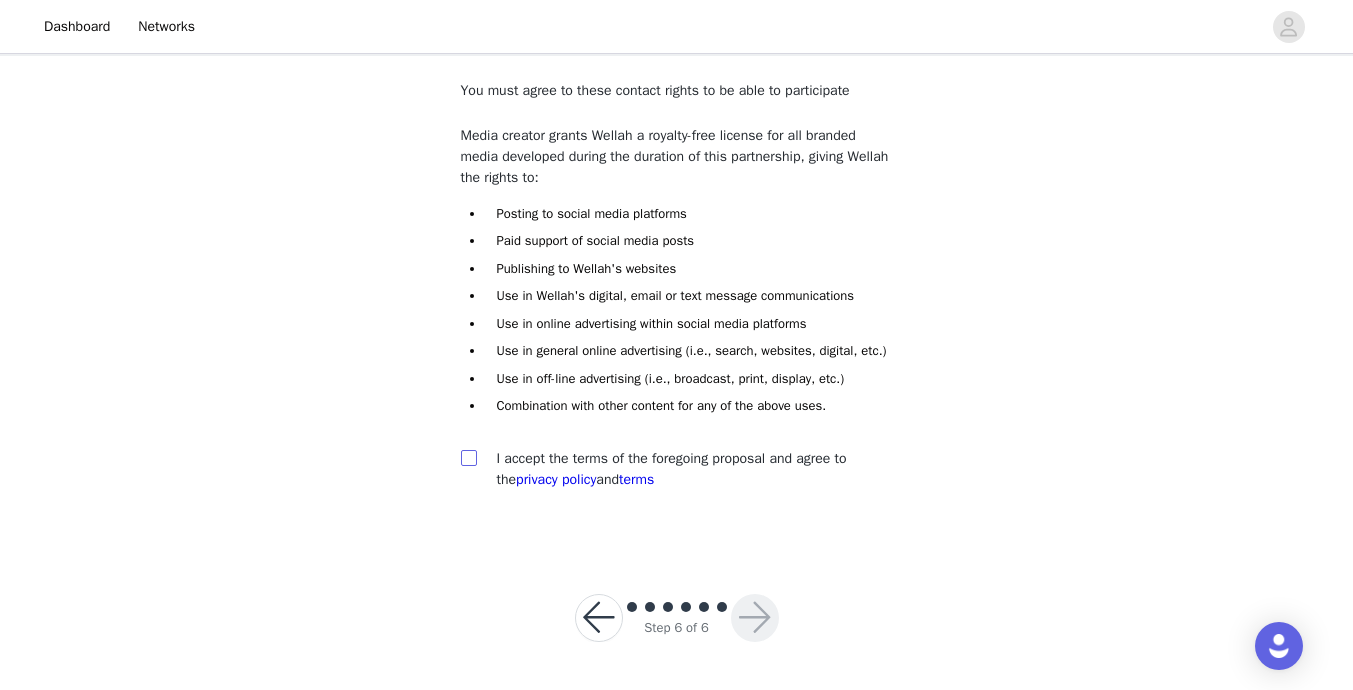 click at bounding box center (468, 457) 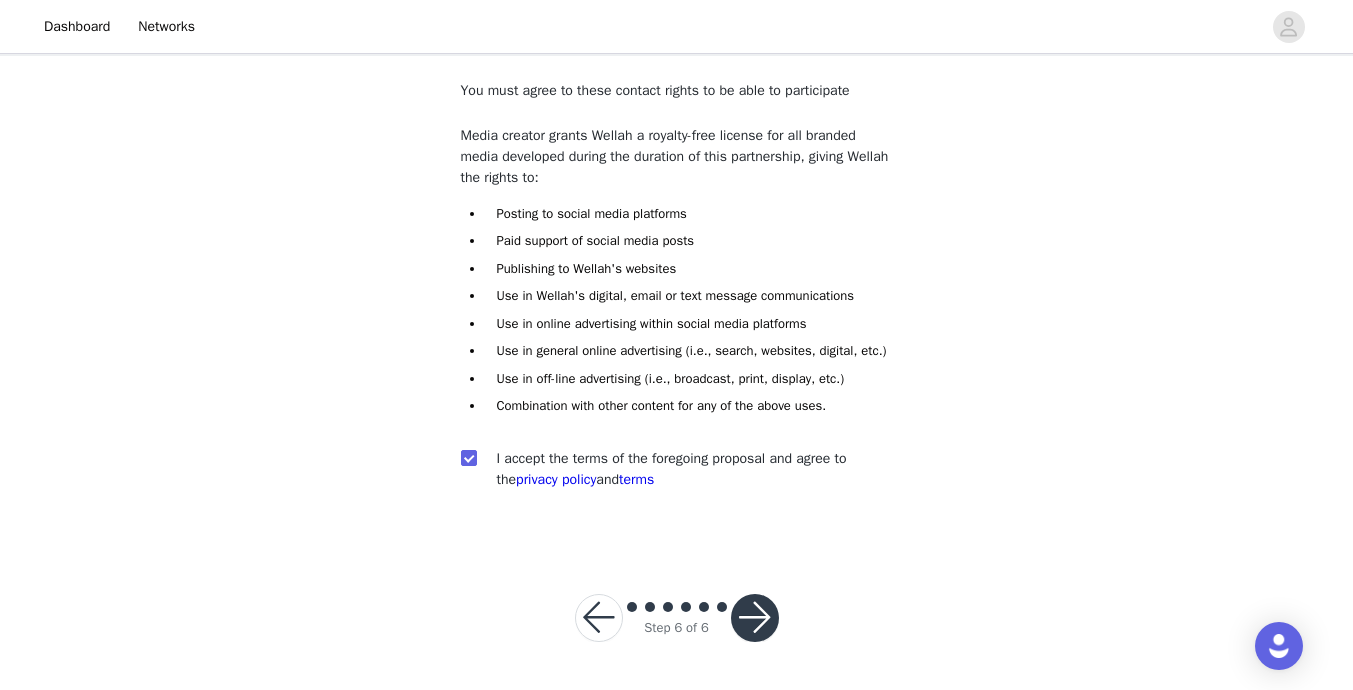 click at bounding box center [755, 618] 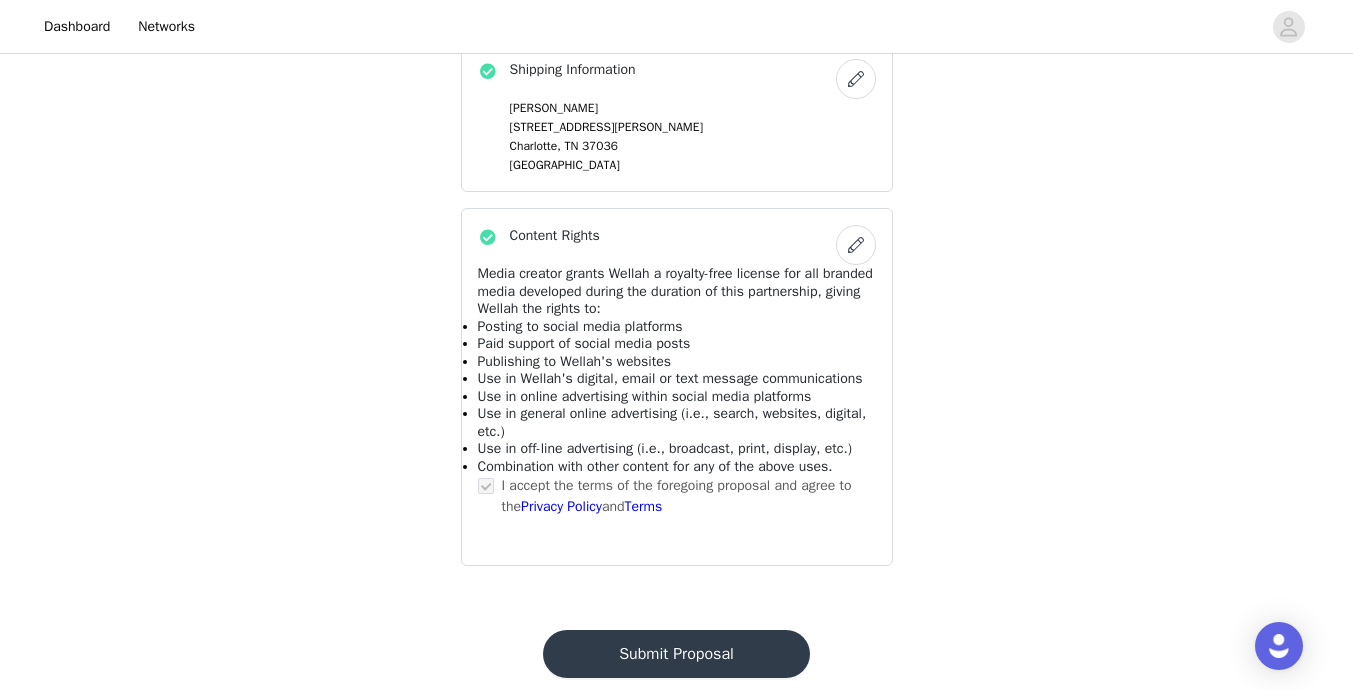 scroll, scrollTop: 1387, scrollLeft: 0, axis: vertical 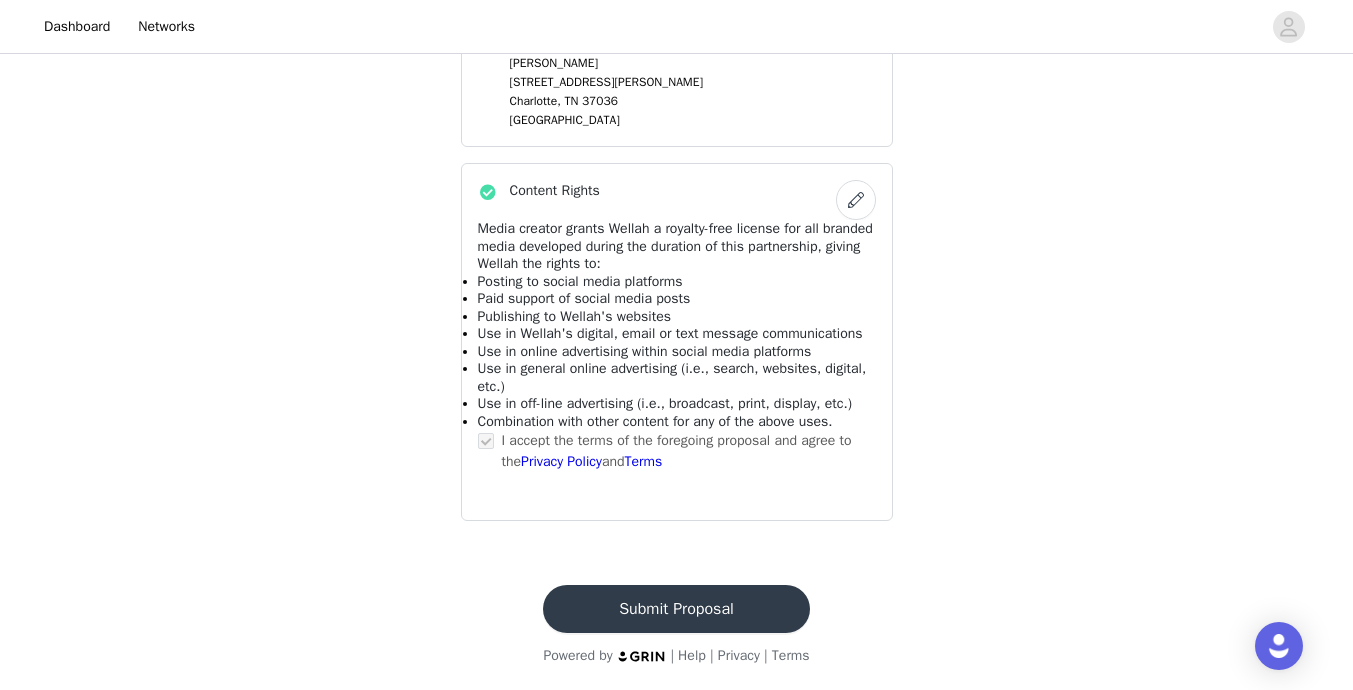 click on "Submit Proposal" at bounding box center (676, 609) 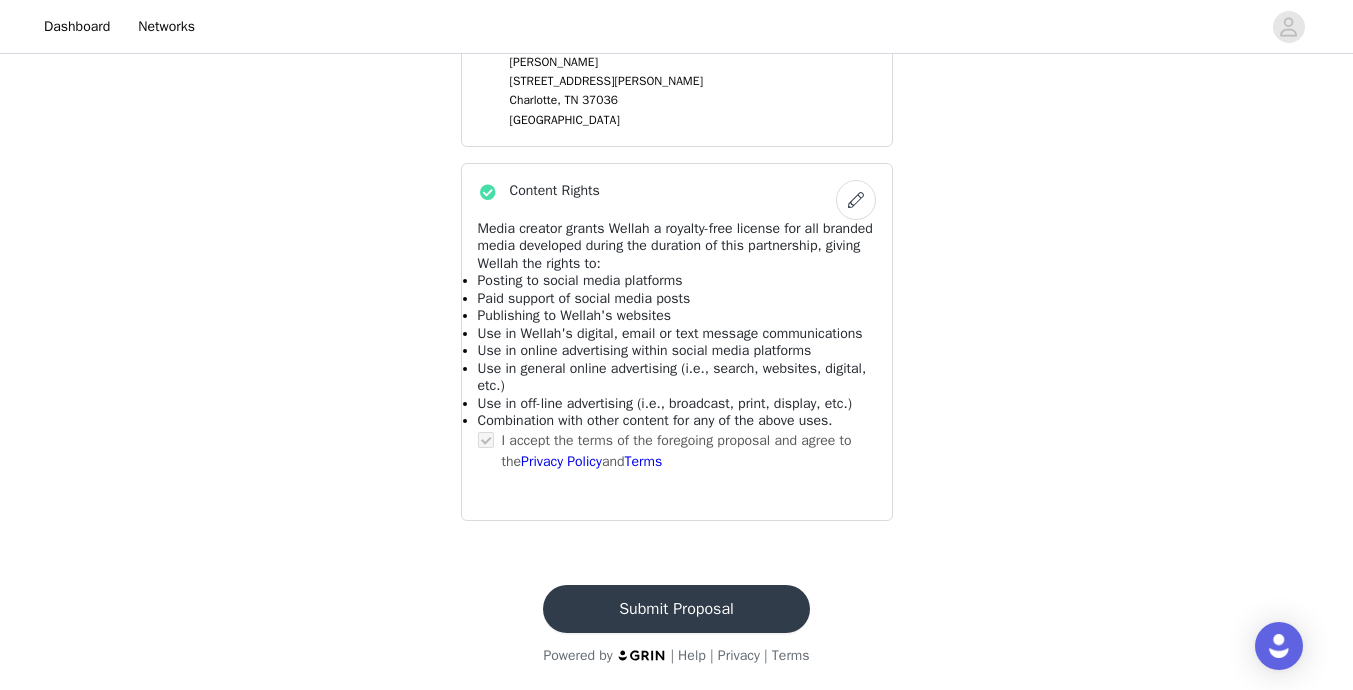scroll, scrollTop: 0, scrollLeft: 0, axis: both 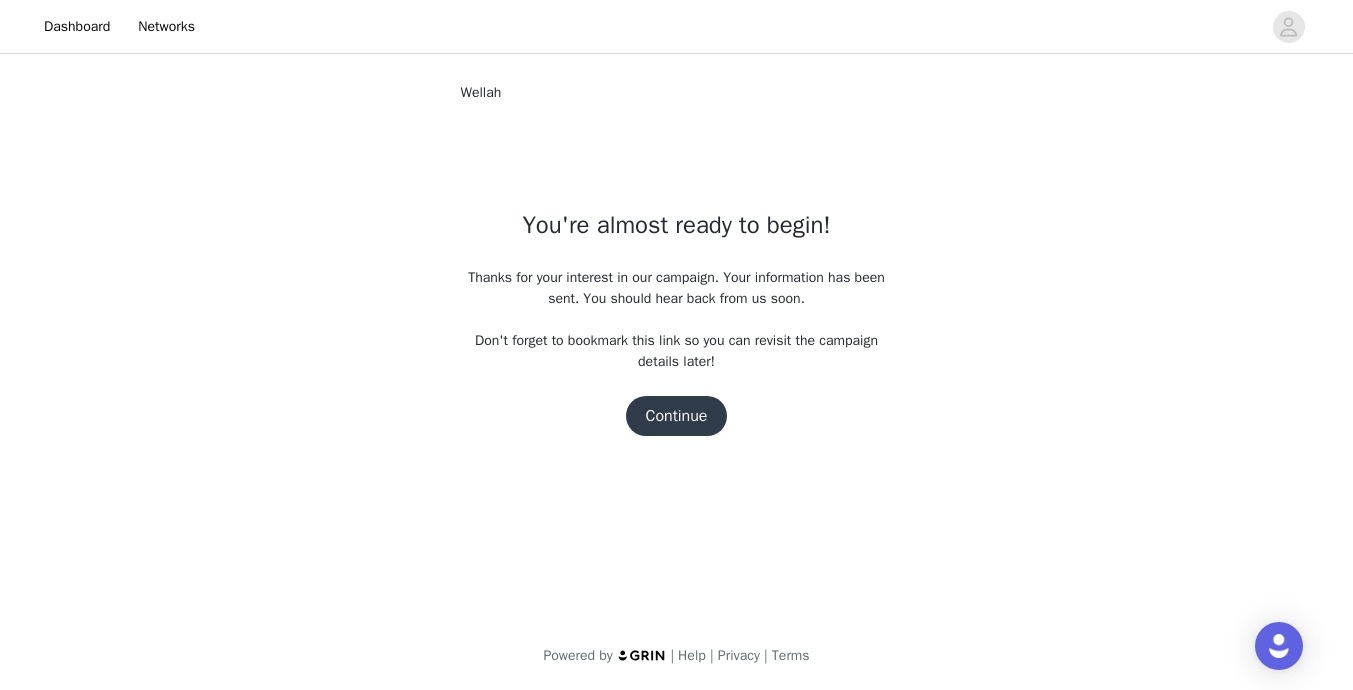 click on "Continue" at bounding box center [677, 416] 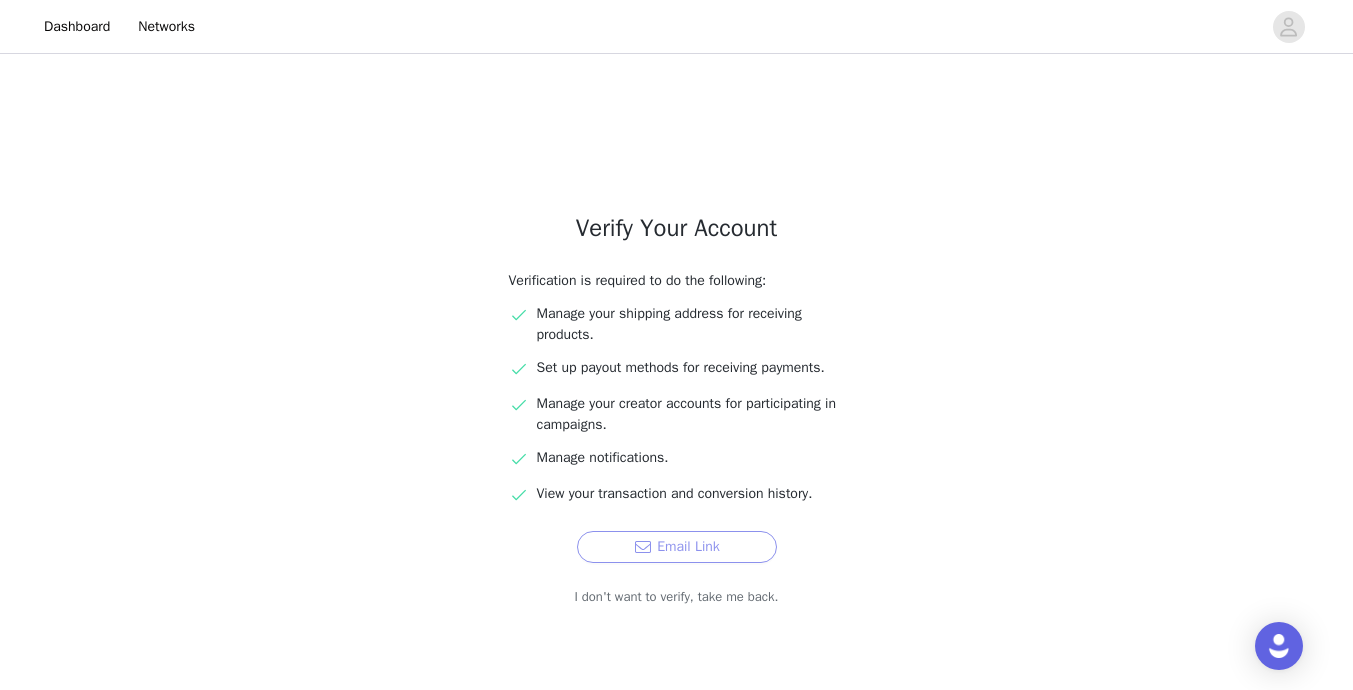 click on "Email Link" at bounding box center (677, 547) 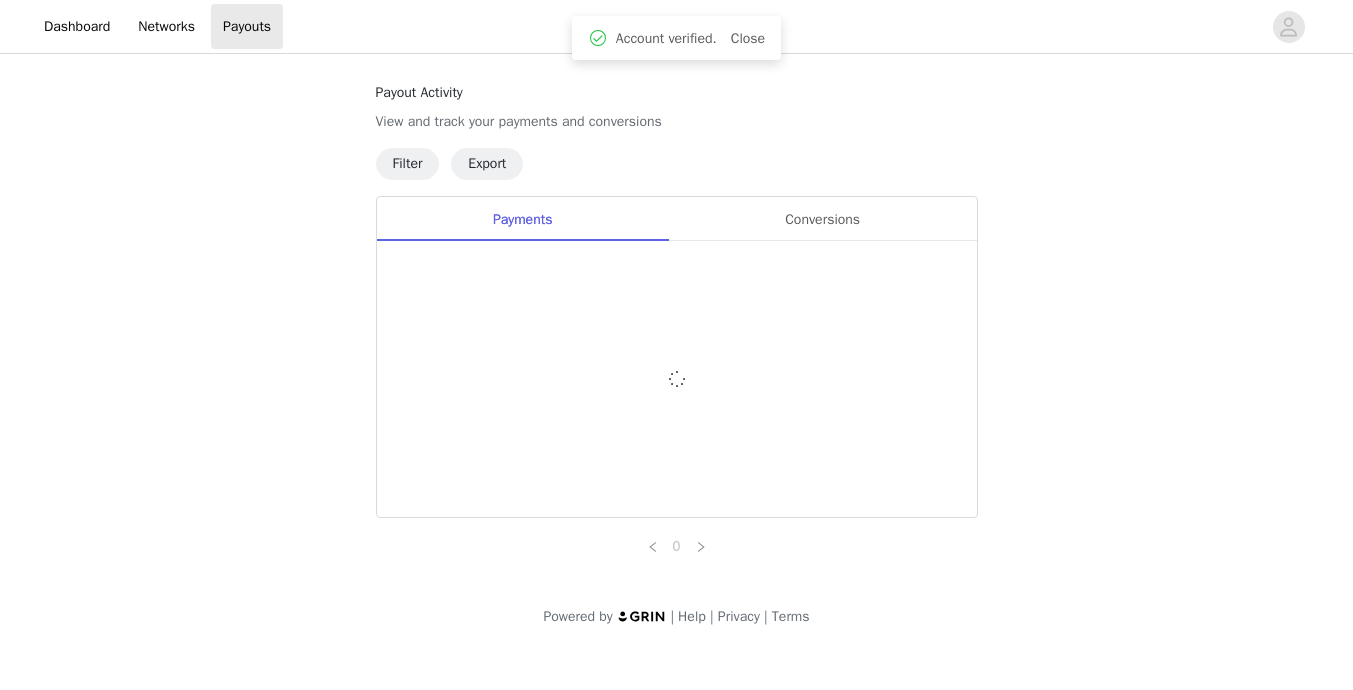 scroll, scrollTop: 0, scrollLeft: 0, axis: both 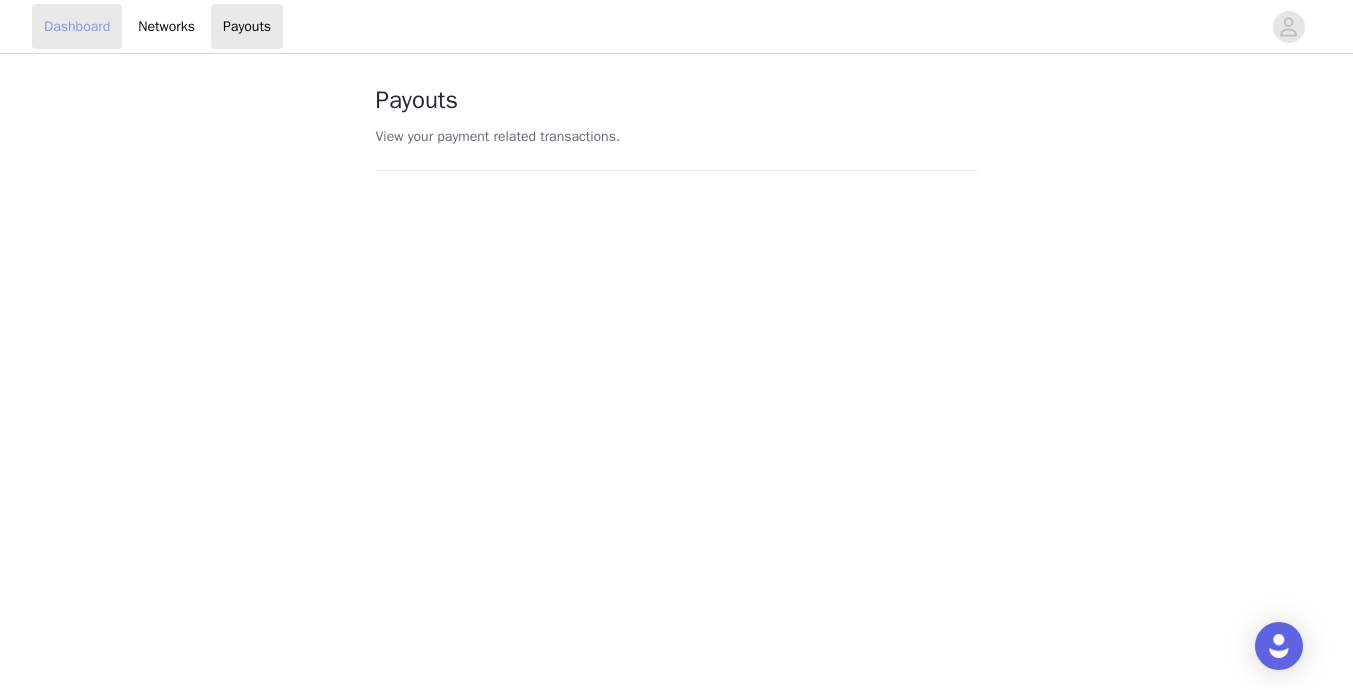 click on "Dashboard" at bounding box center [77, 26] 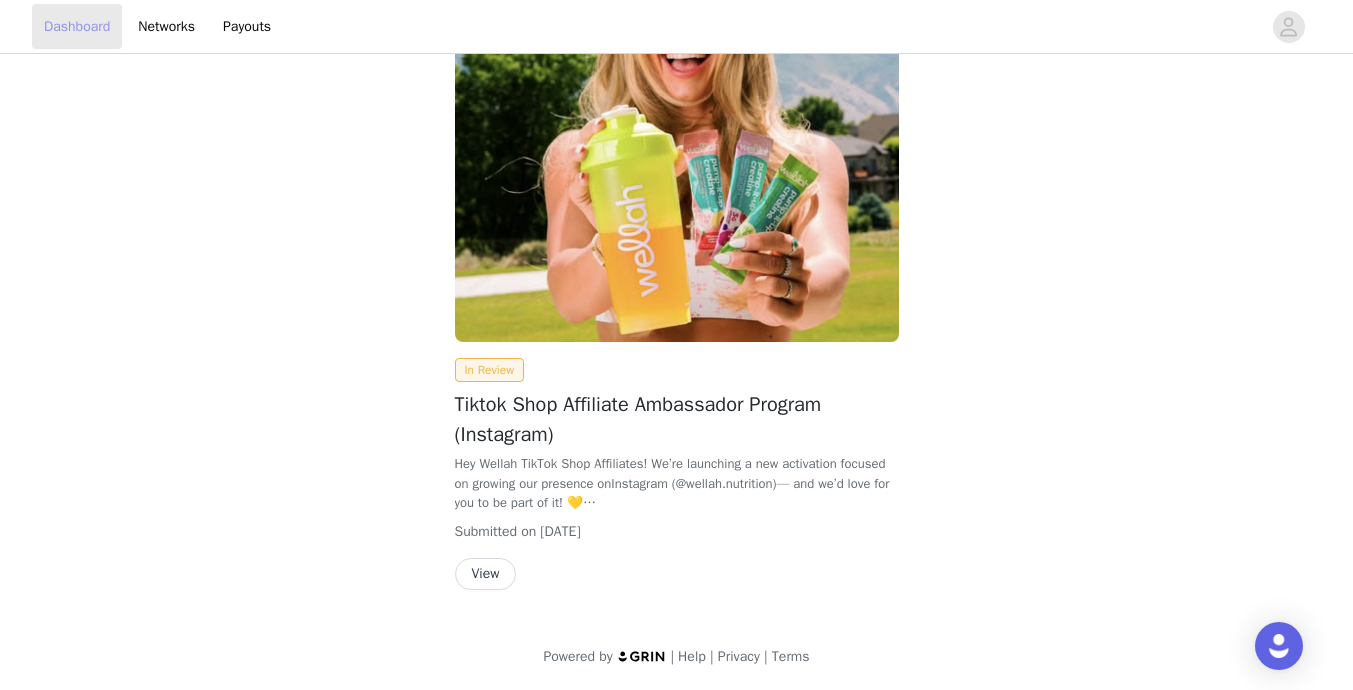 scroll, scrollTop: 0, scrollLeft: 0, axis: both 